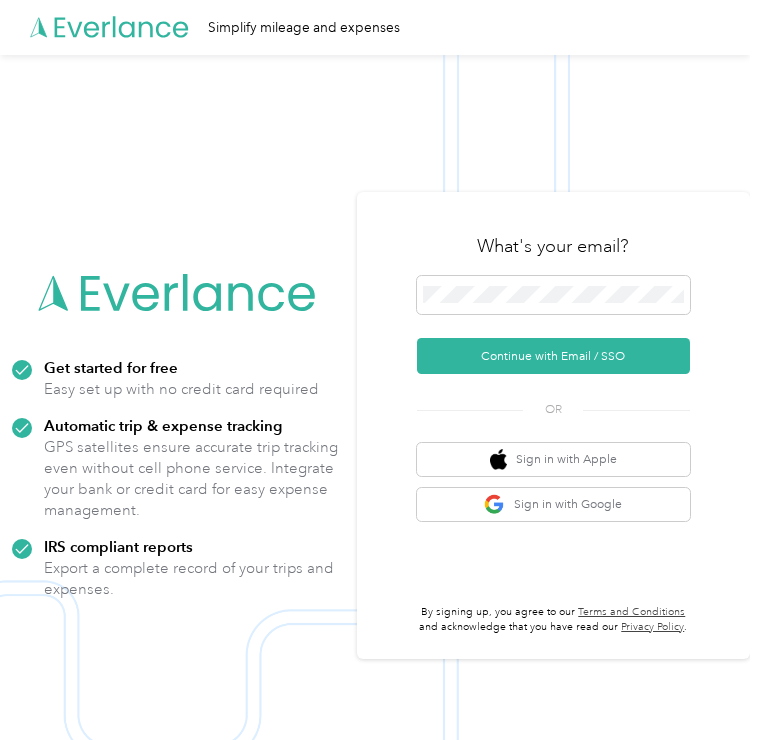 scroll, scrollTop: 0, scrollLeft: 0, axis: both 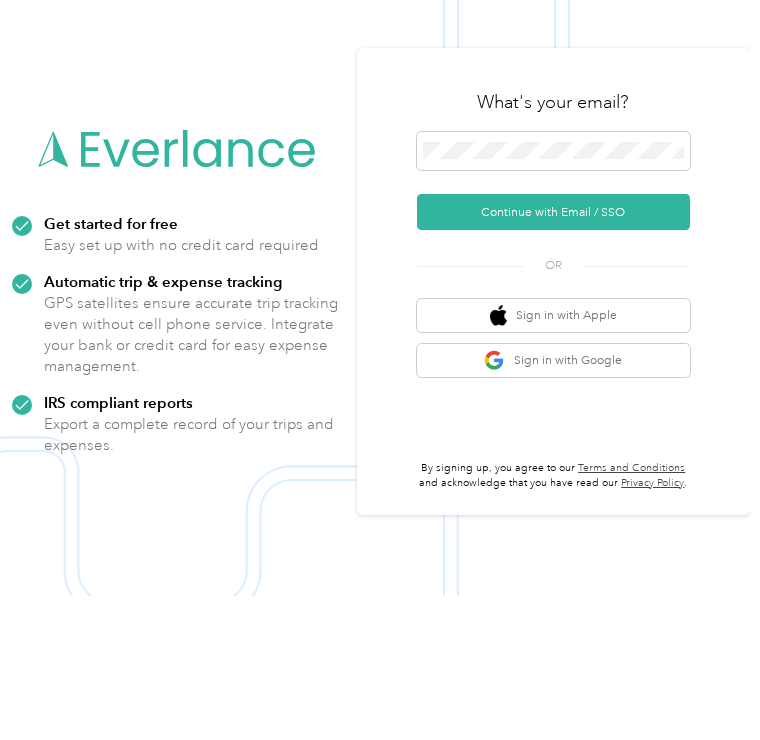 click on "Continue with Email / SSO" at bounding box center (553, 356) 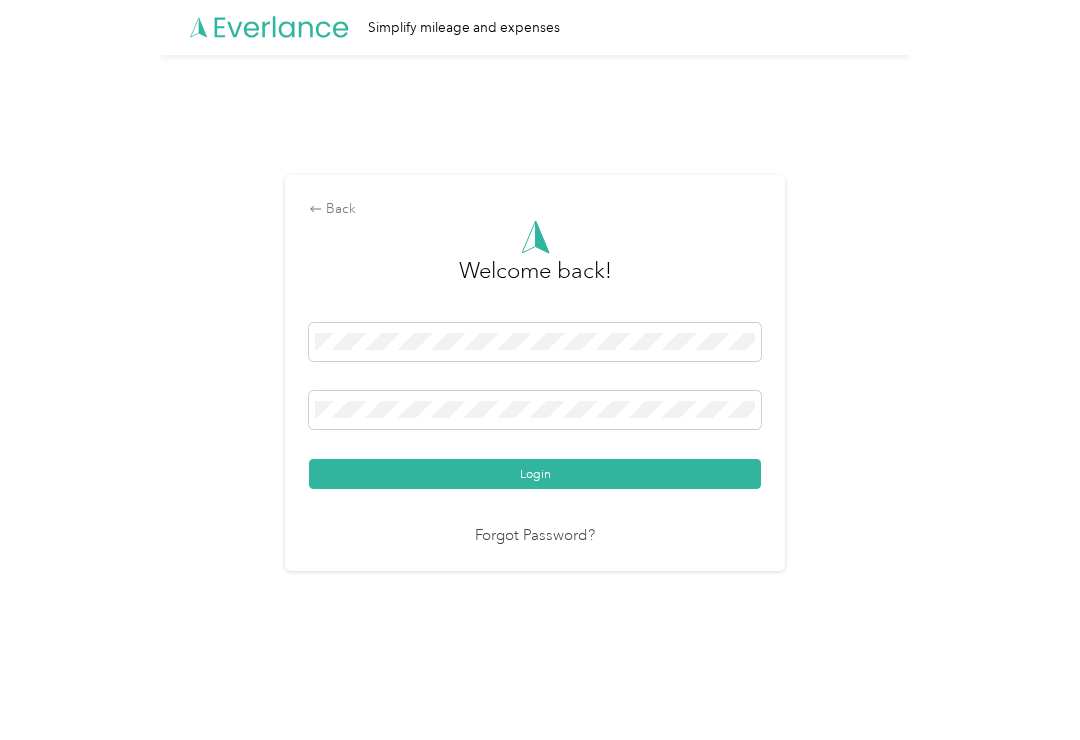 scroll, scrollTop: 0, scrollLeft: 0, axis: both 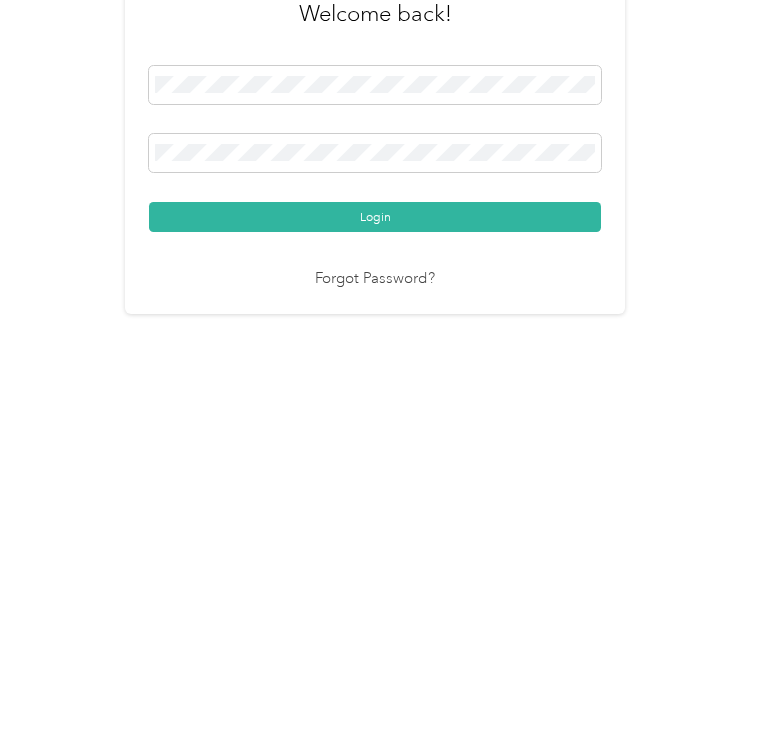 click on "Login" at bounding box center [375, 474] 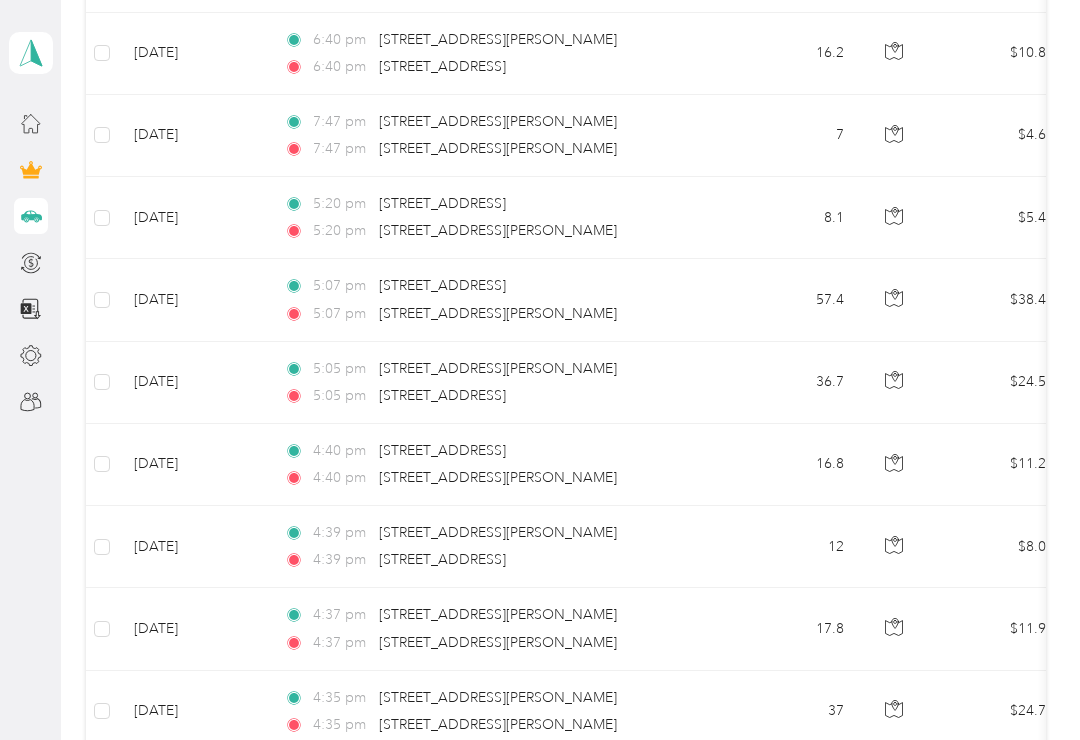 scroll, scrollTop: 1527, scrollLeft: 0, axis: vertical 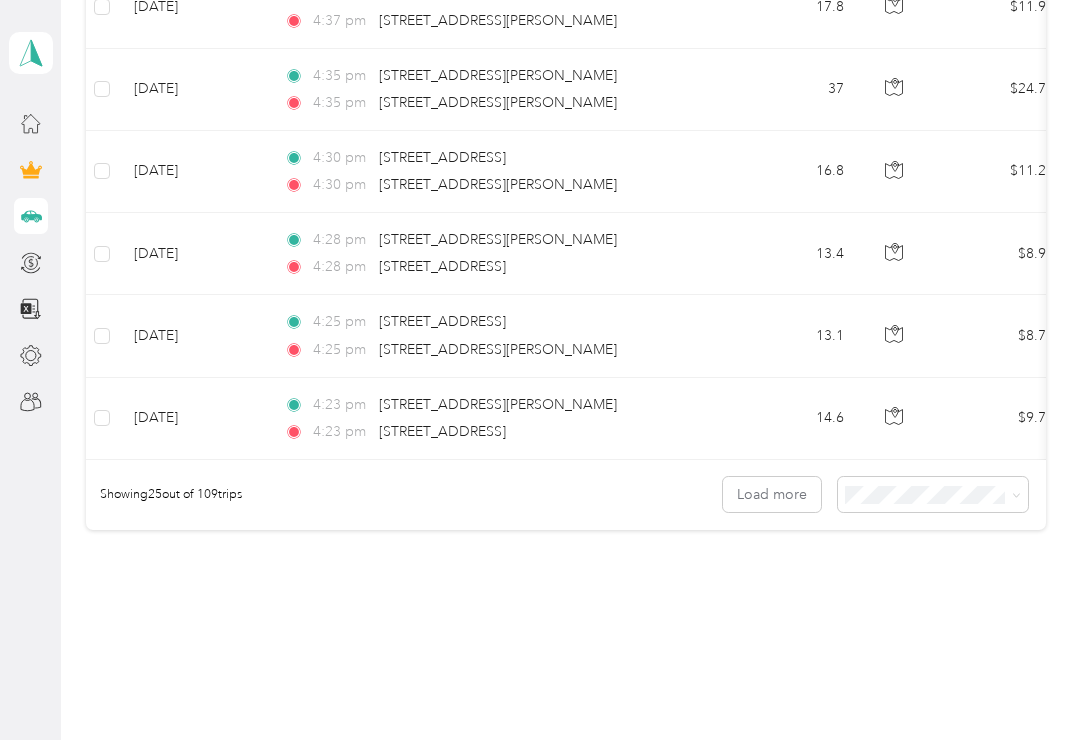 click on "Load more" at bounding box center [772, 494] 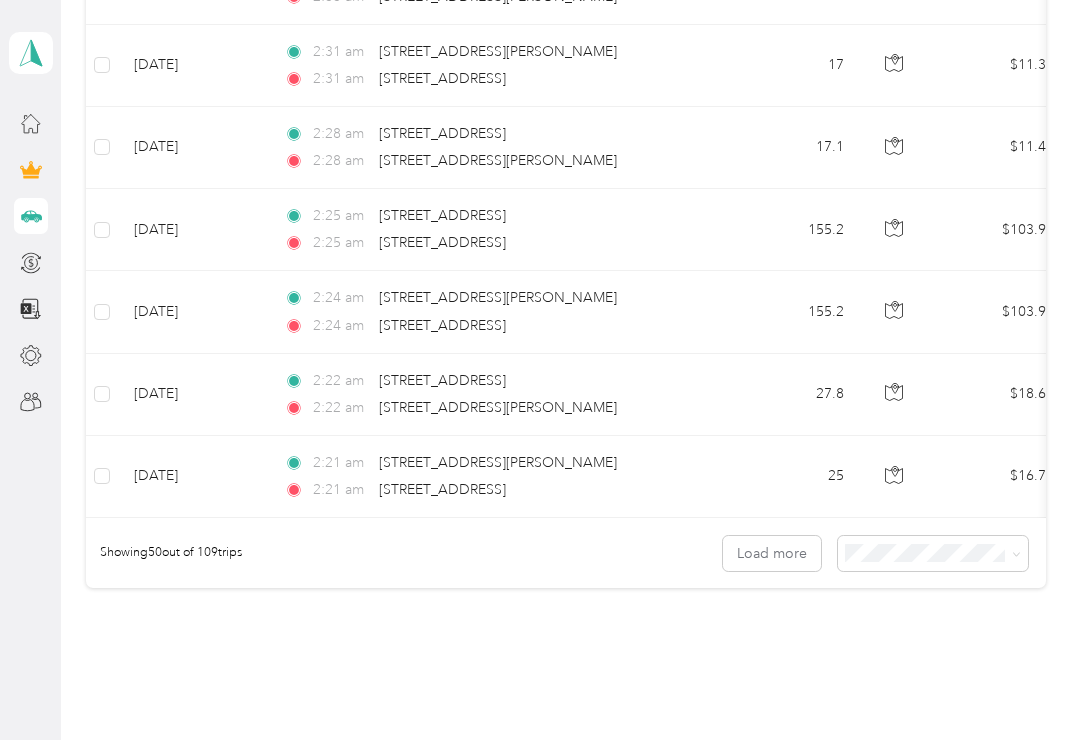 scroll, scrollTop: 4125, scrollLeft: 0, axis: vertical 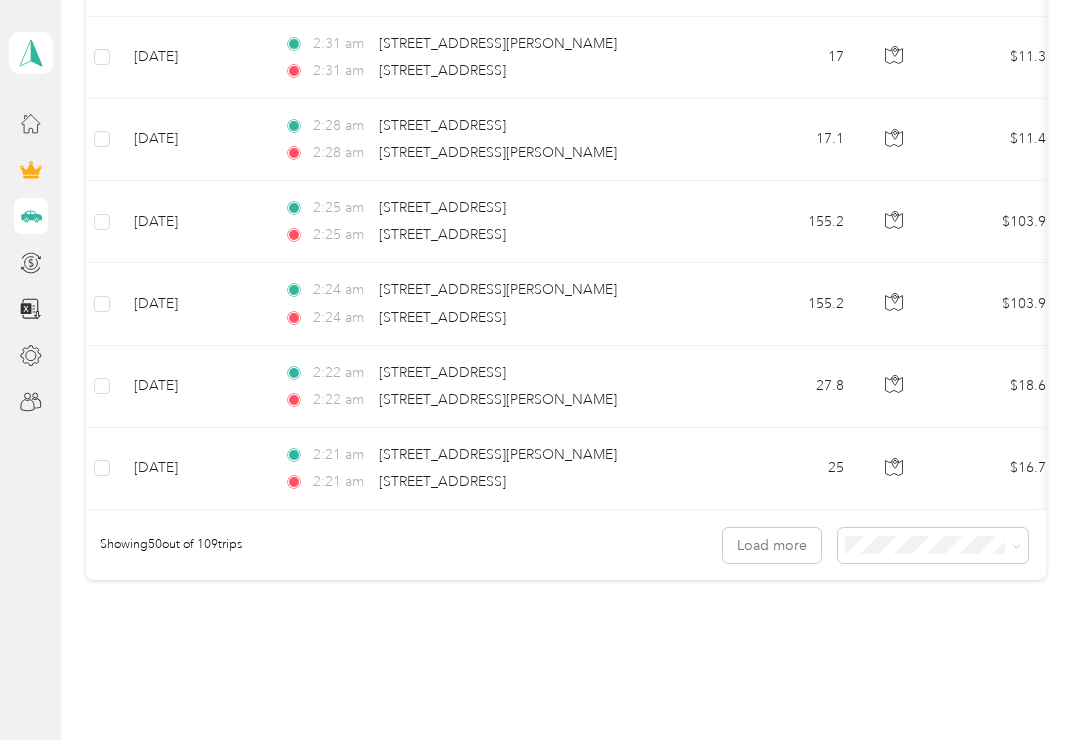 click on "Load more" at bounding box center [772, 545] 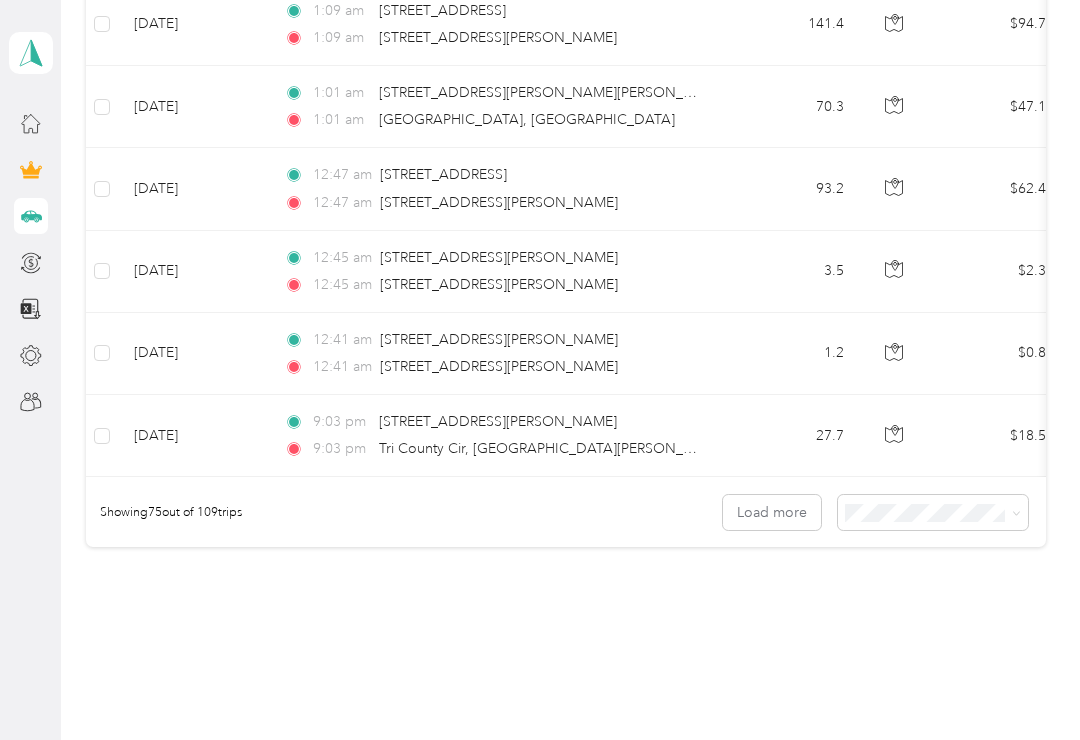 scroll, scrollTop: 6216, scrollLeft: 0, axis: vertical 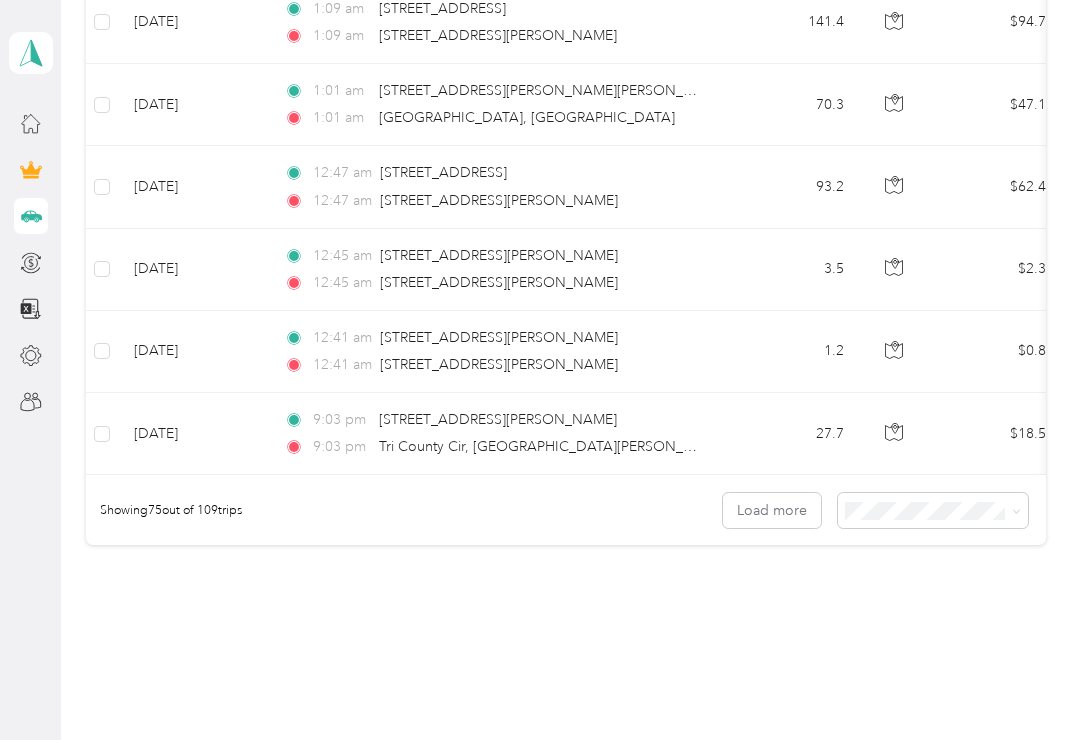 click on "Load more" at bounding box center (772, 510) 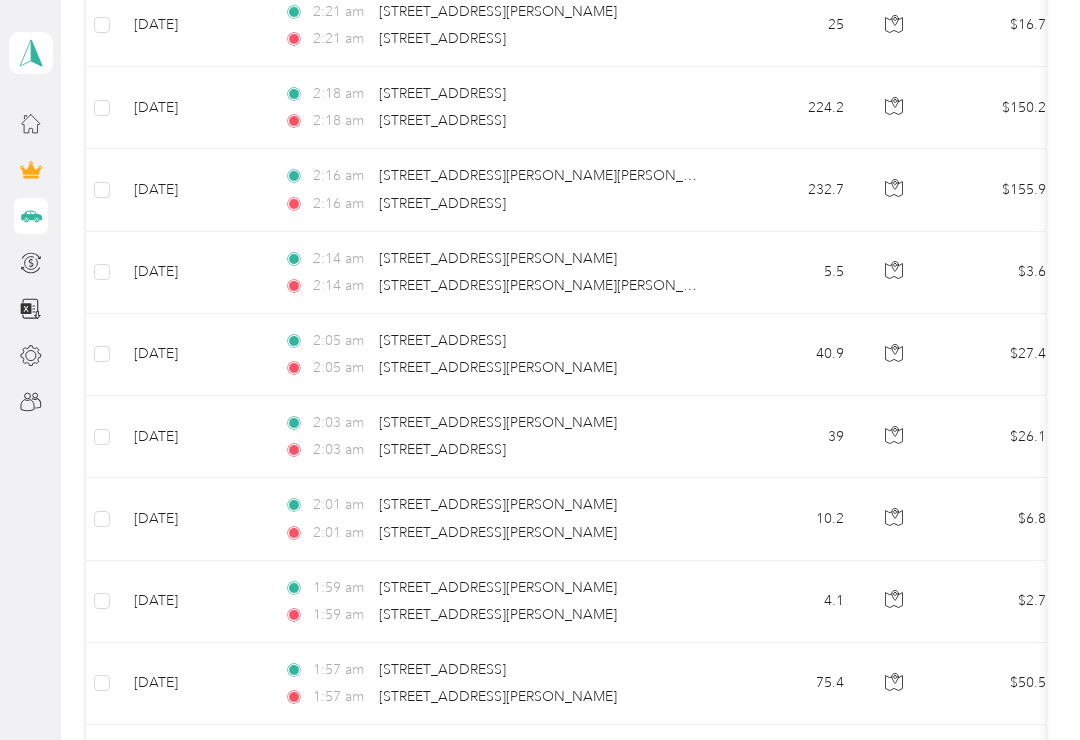 scroll, scrollTop: 4569, scrollLeft: 0, axis: vertical 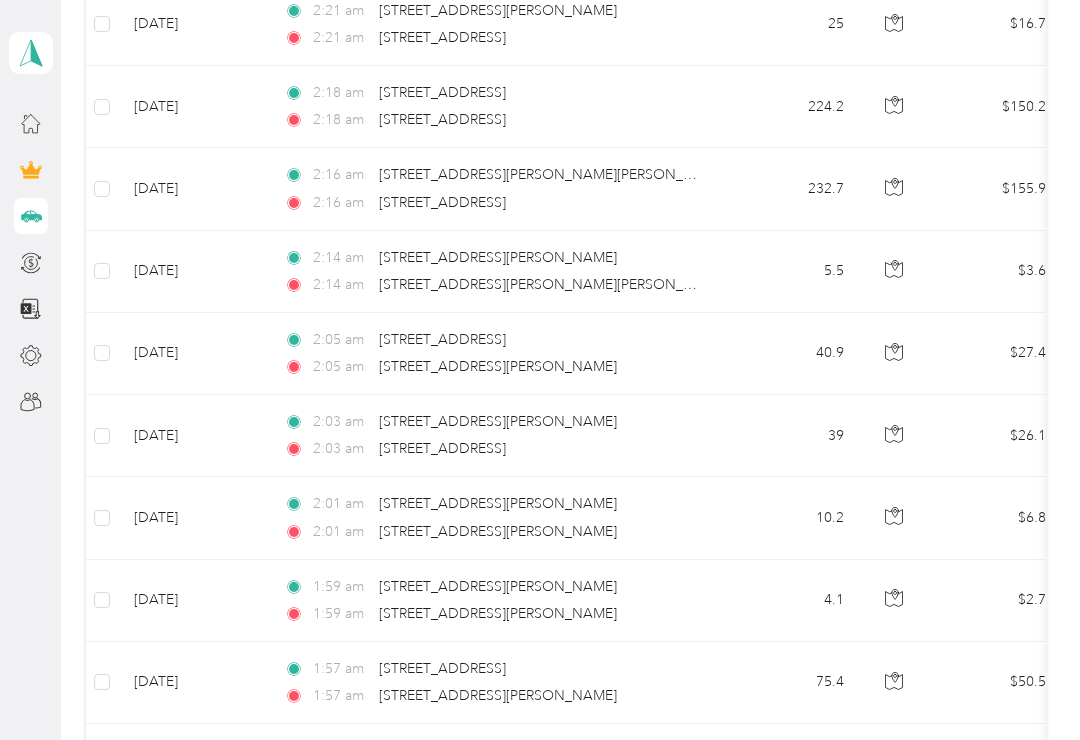 click on "2:01 am [STREET_ADDRESS][PERSON_NAME]" at bounding box center (494, 532) 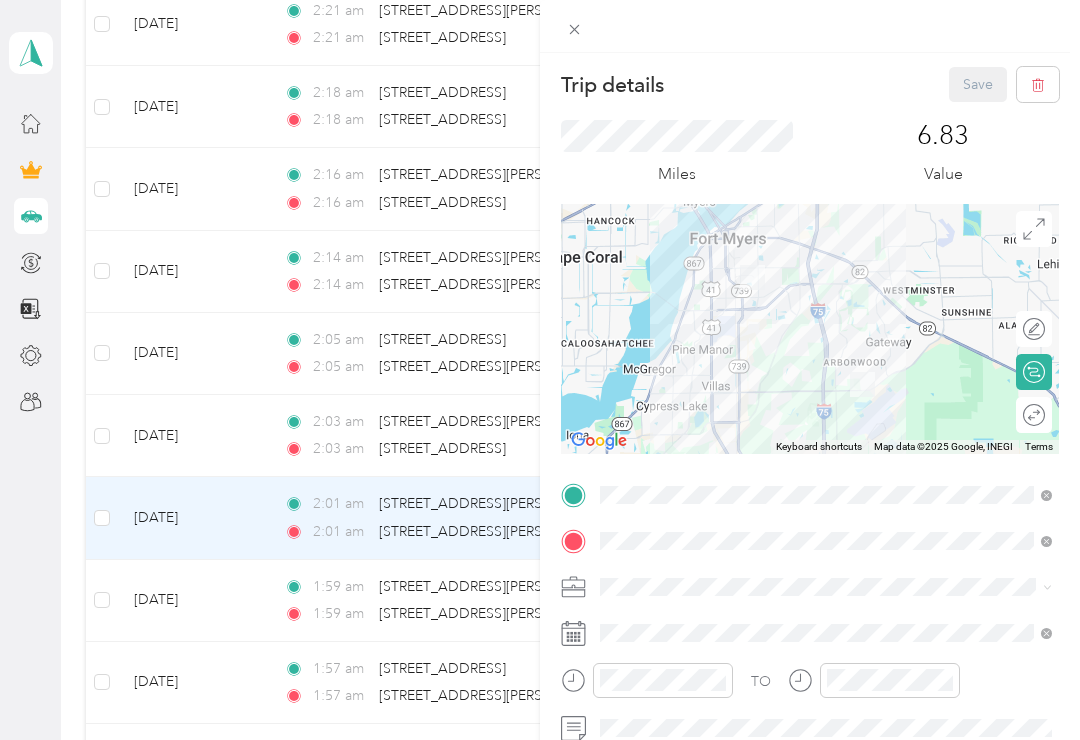 click on "Trip details Save This trip cannot be edited because it is either under review, approved, or paid. Contact your Team Manager to edit it. Miles 6.83 Value  To navigate the map with touch gestures double-tap and hold your finger on the map, then drag the map. ← Move left → Move right ↑ Move up ↓ Move down + Zoom in - Zoom out Home Jump left by 75% End Jump right by 75% Page Up Jump up by 75% Page Down Jump down by 75% Keyboard shortcuts Map Data Map data ©2025 Google, INEGI Map data ©2025 Google, INEGI 5 km  Click to toggle between metric and imperial units Terms Report a map error Edit route Calculate route Round trip TO Add photo" at bounding box center (540, 370) 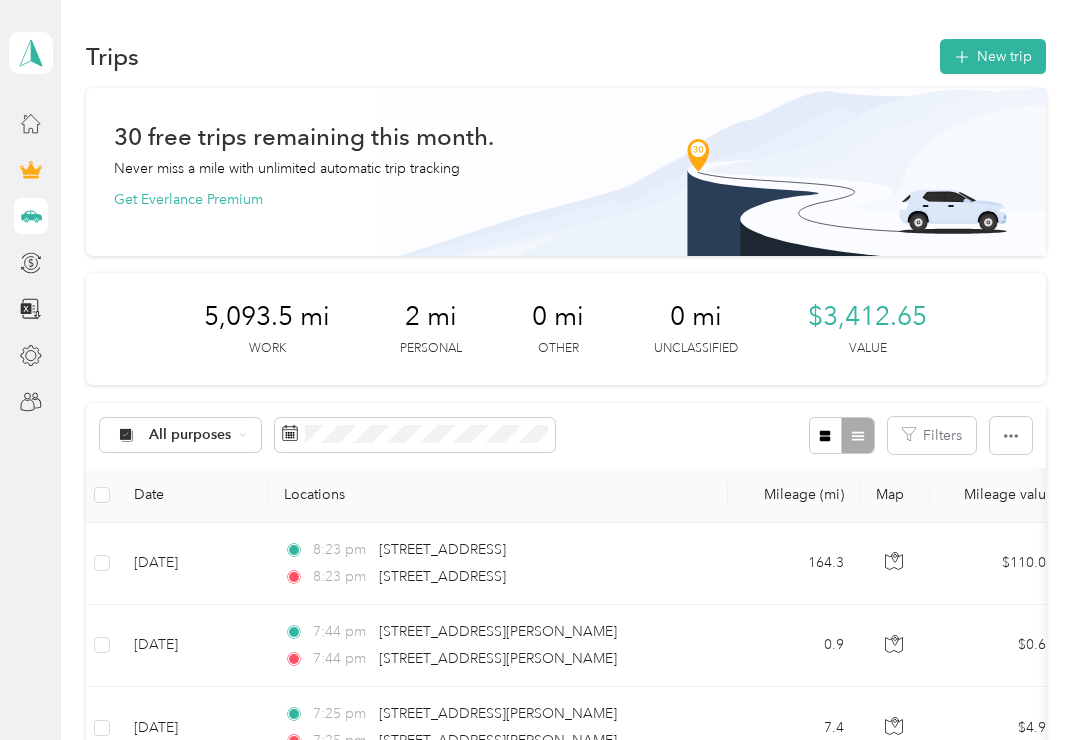 scroll, scrollTop: 0, scrollLeft: 0, axis: both 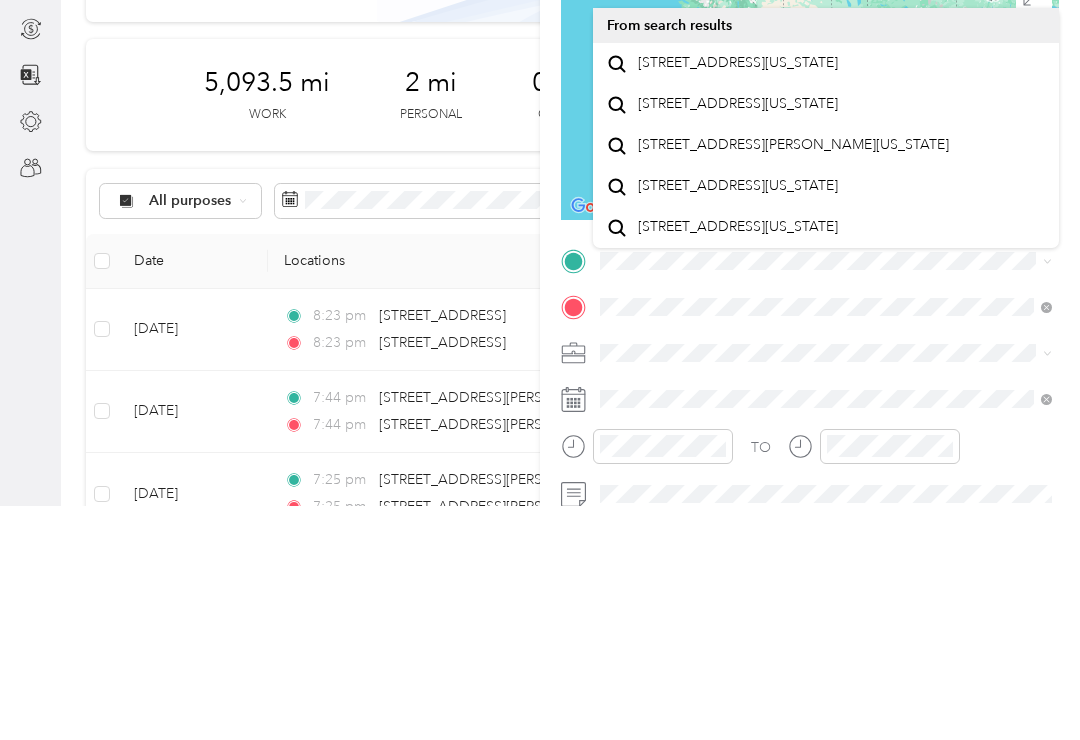 click on "[STREET_ADDRESS][US_STATE]" at bounding box center [738, 297] 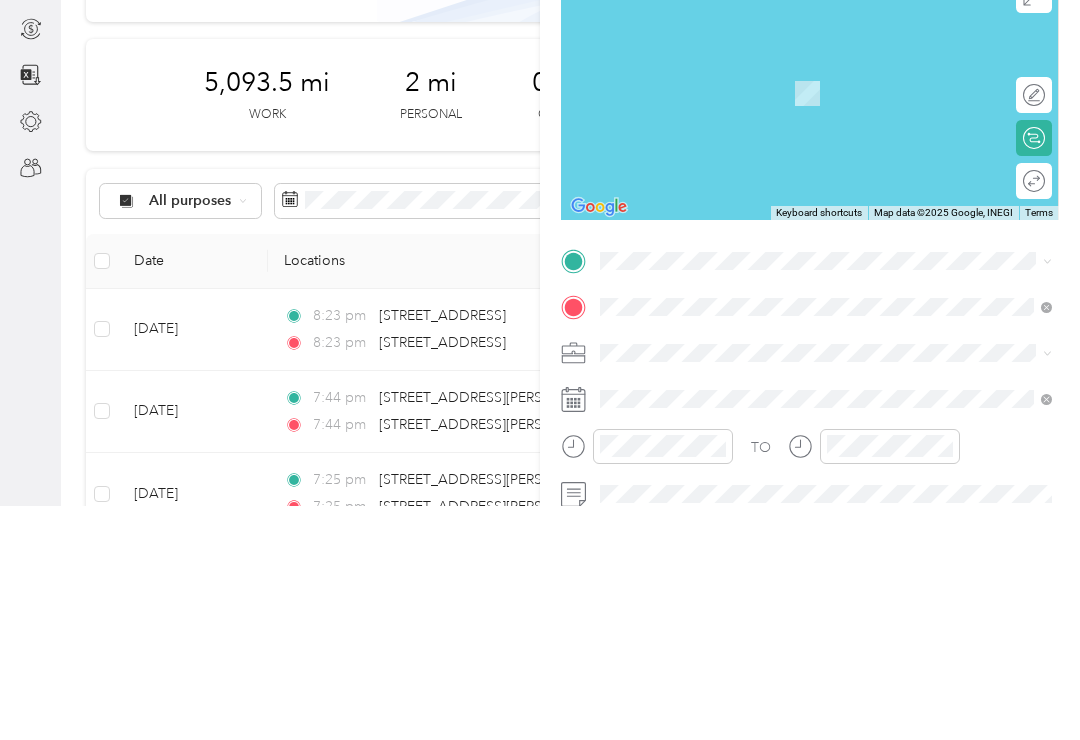 scroll, scrollTop: 31, scrollLeft: 0, axis: vertical 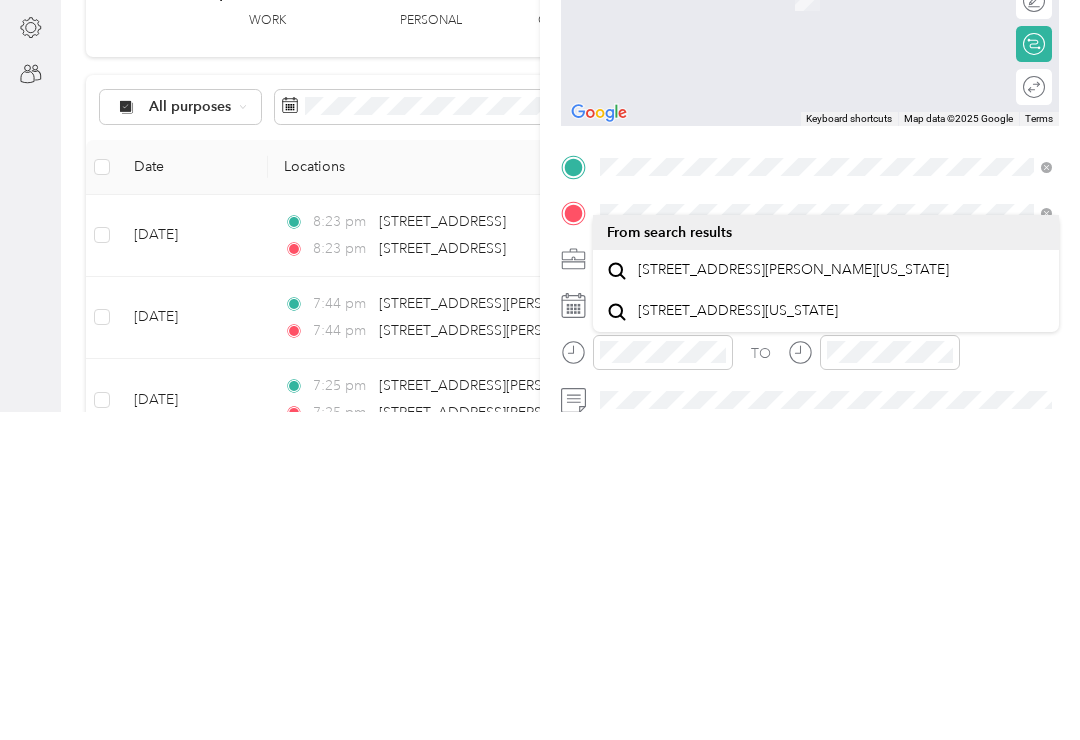 click on "[STREET_ADDRESS][PERSON_NAME][US_STATE]" at bounding box center [793, 598] 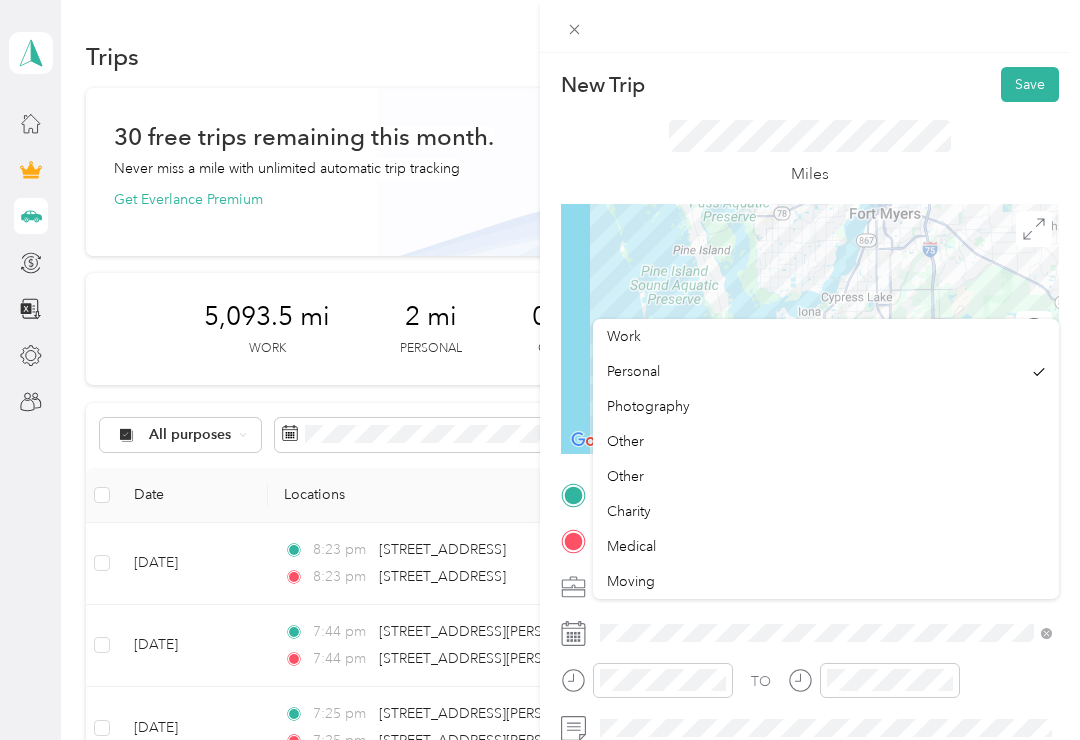 click on "Work" at bounding box center (624, 336) 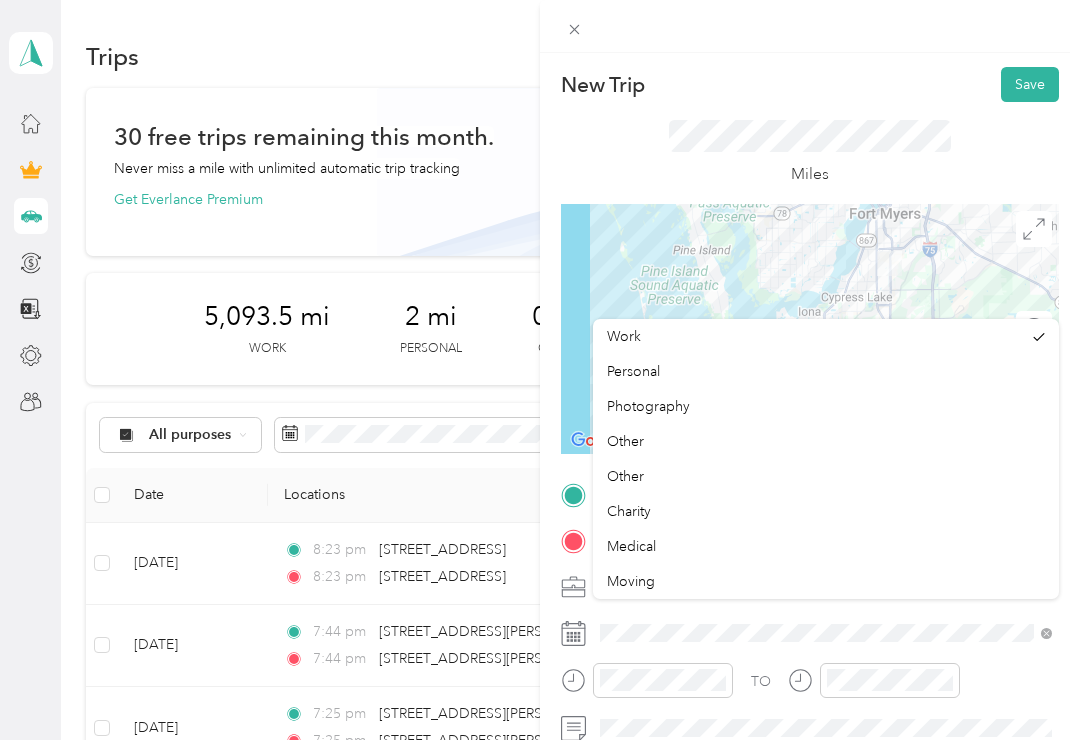 click on "Work" at bounding box center [814, 336] 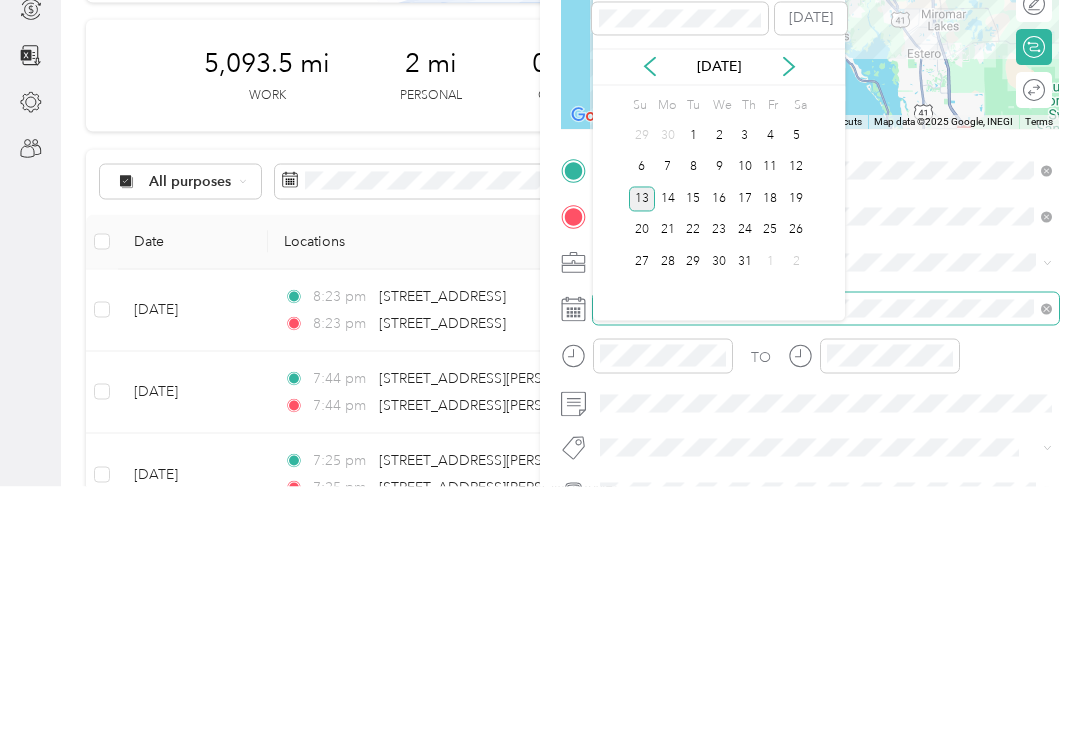 scroll, scrollTop: 72, scrollLeft: 0, axis: vertical 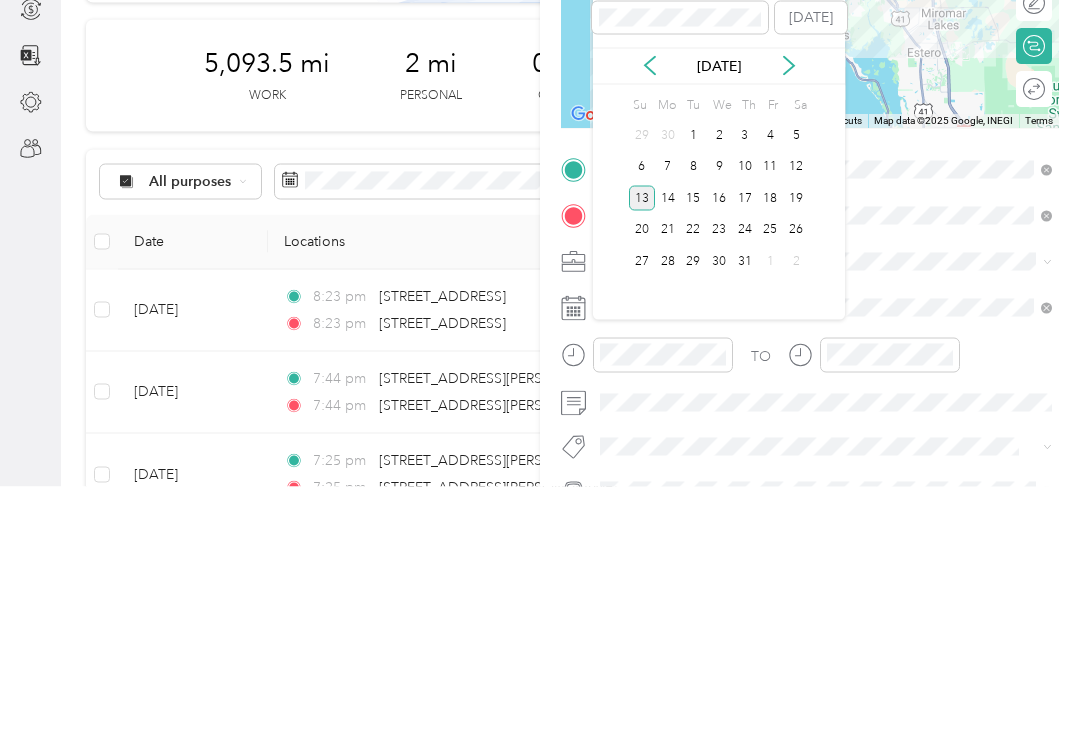 click on "[DATE]" at bounding box center (719, 319) 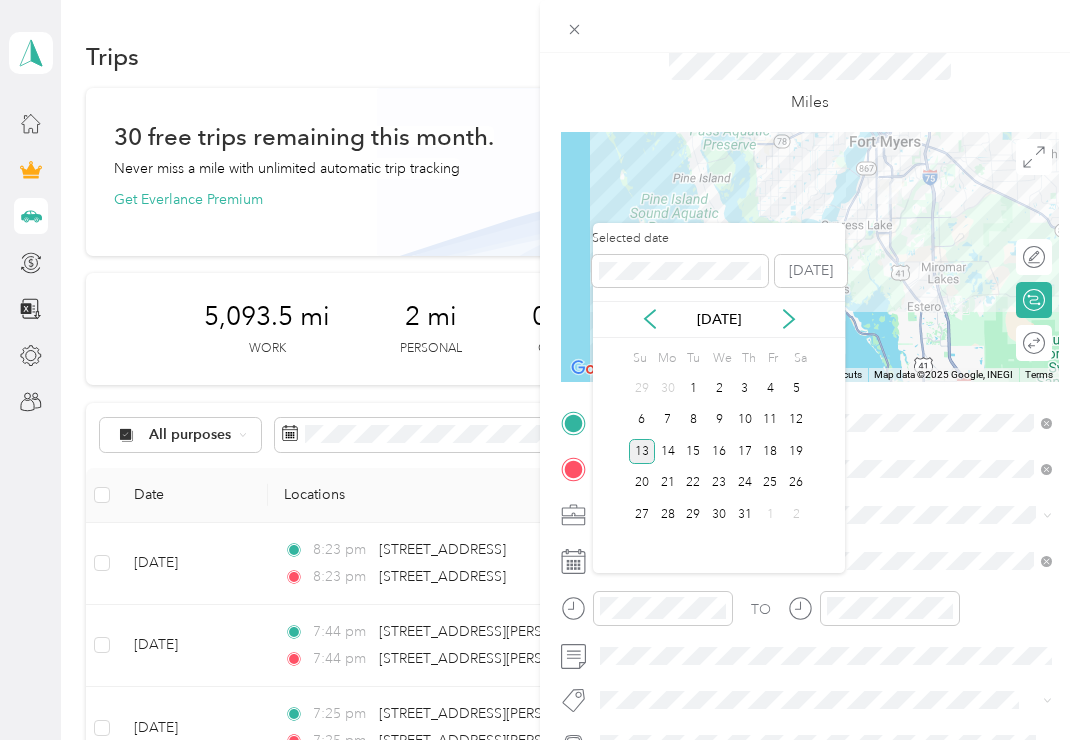 click 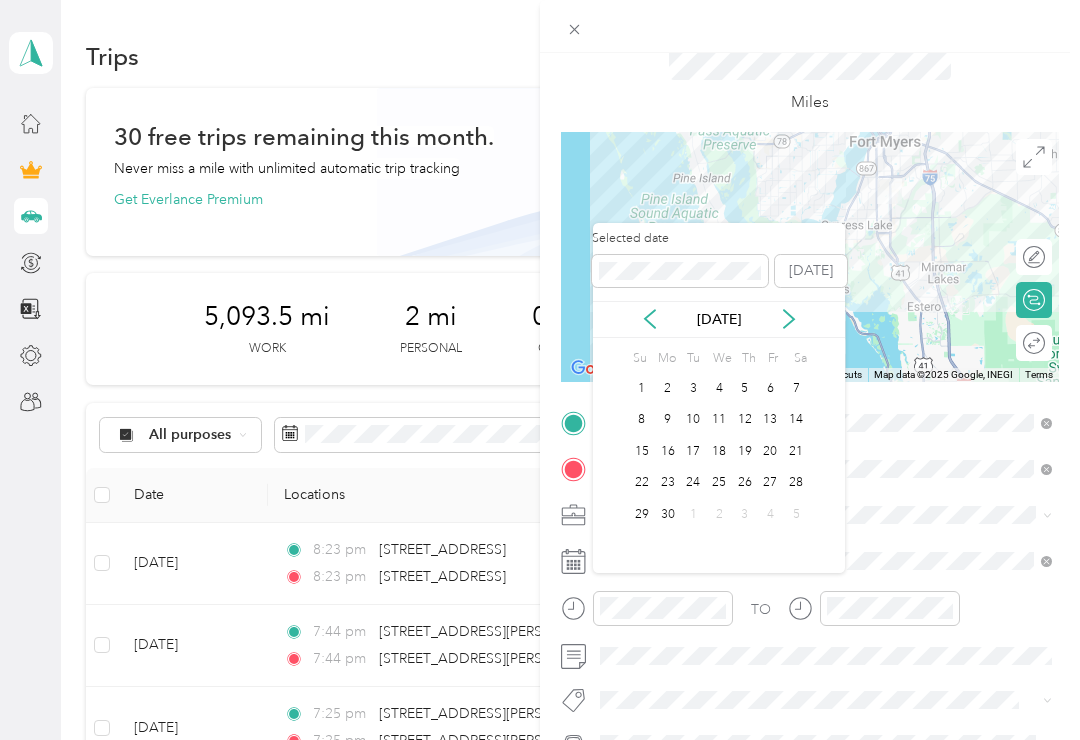click 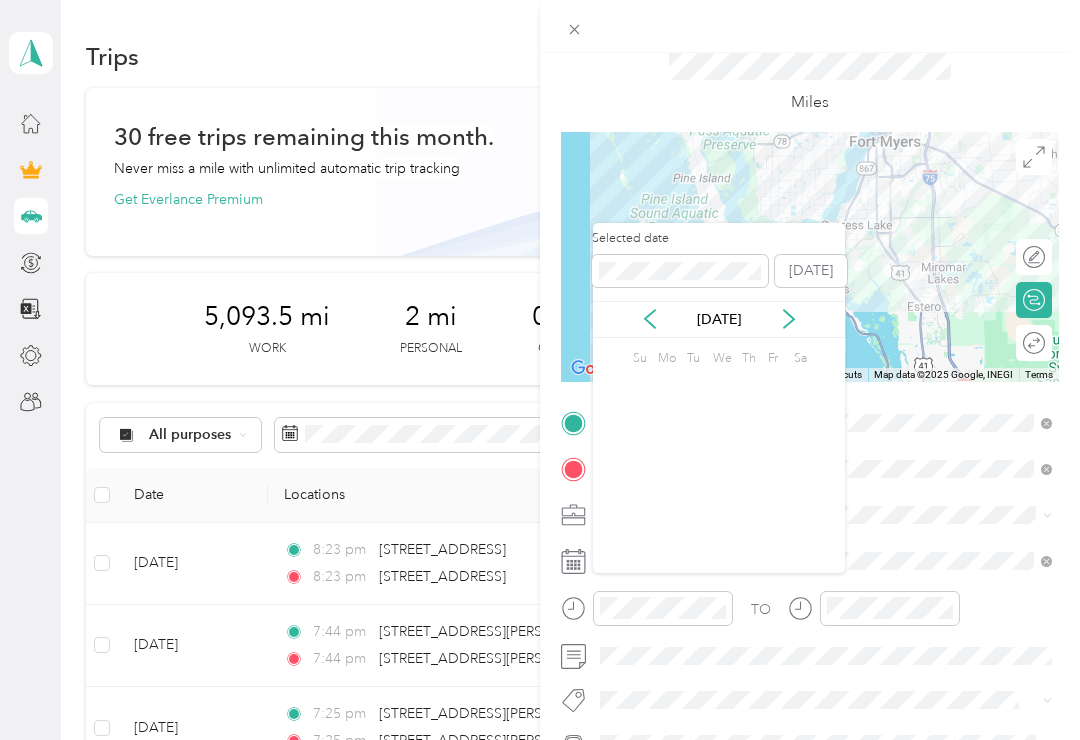 click 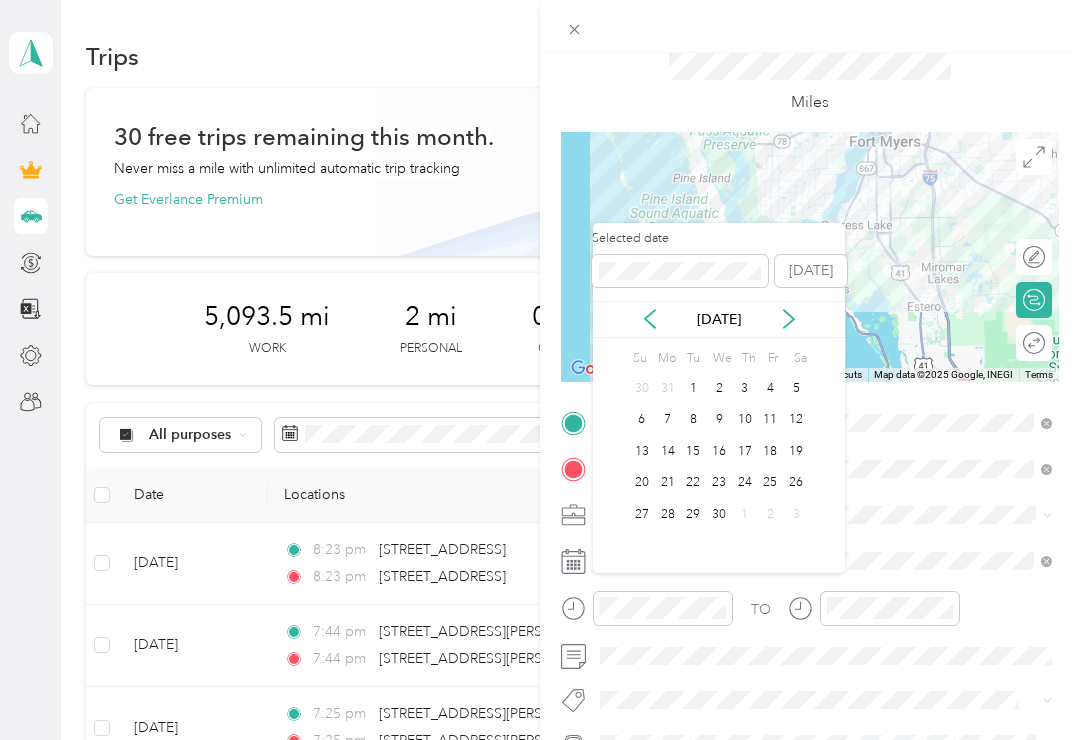 click 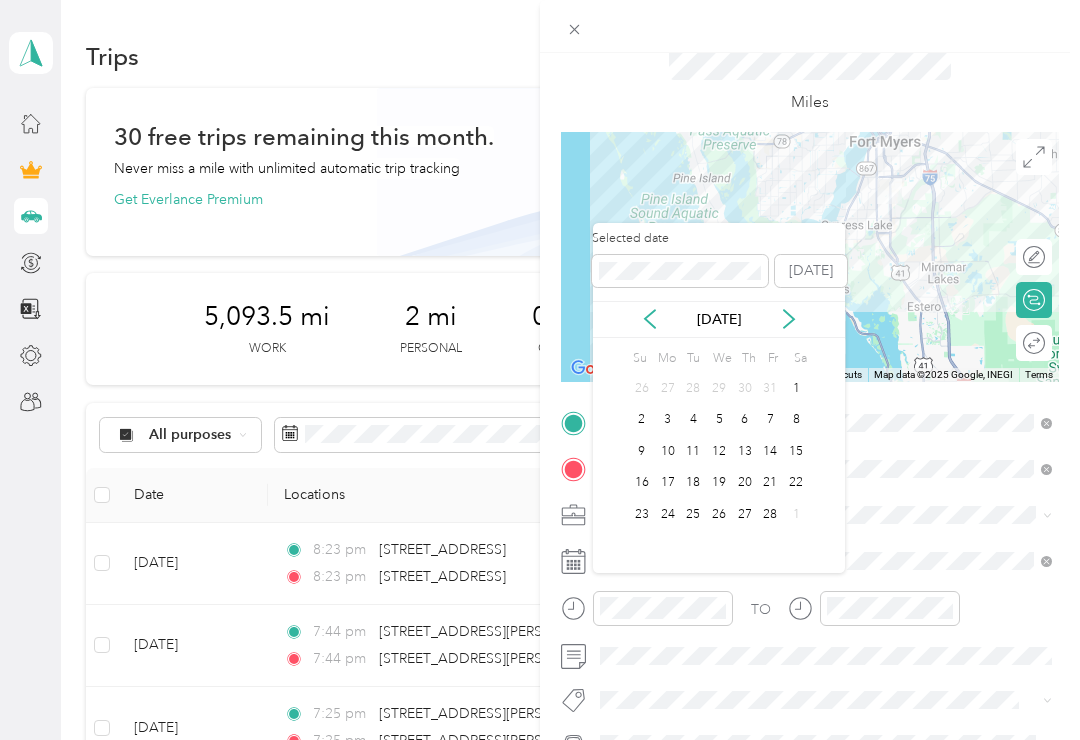 click on "[DATE]" at bounding box center (719, 319) 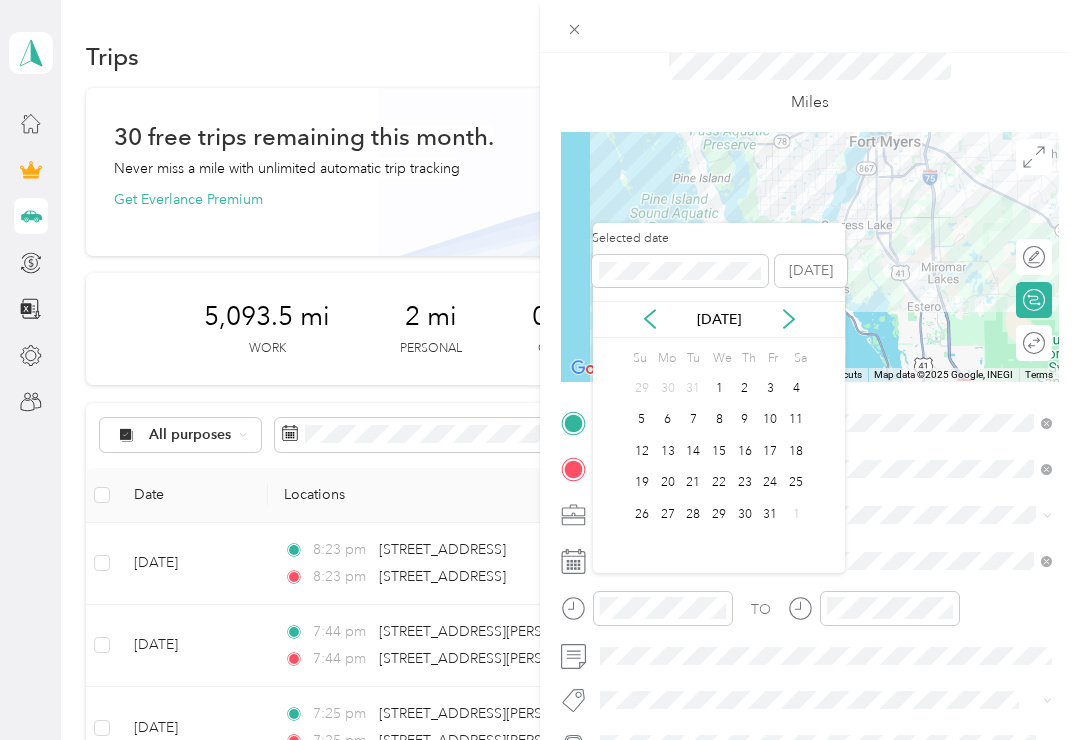click 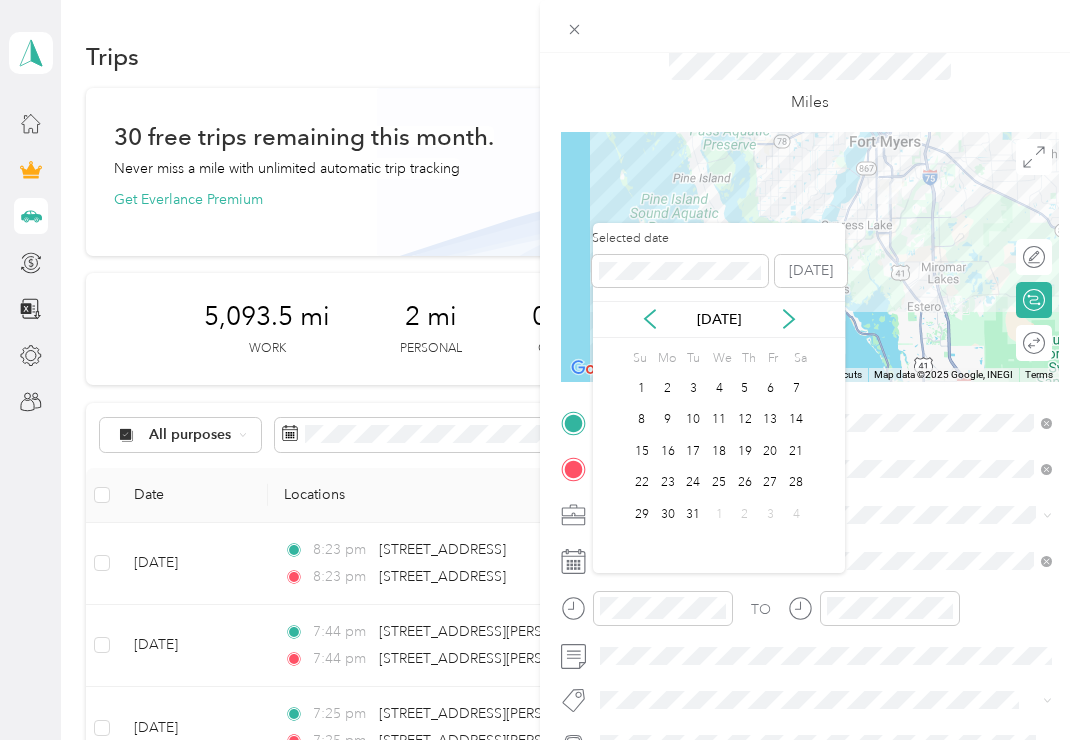 click on "31" at bounding box center [693, 514] 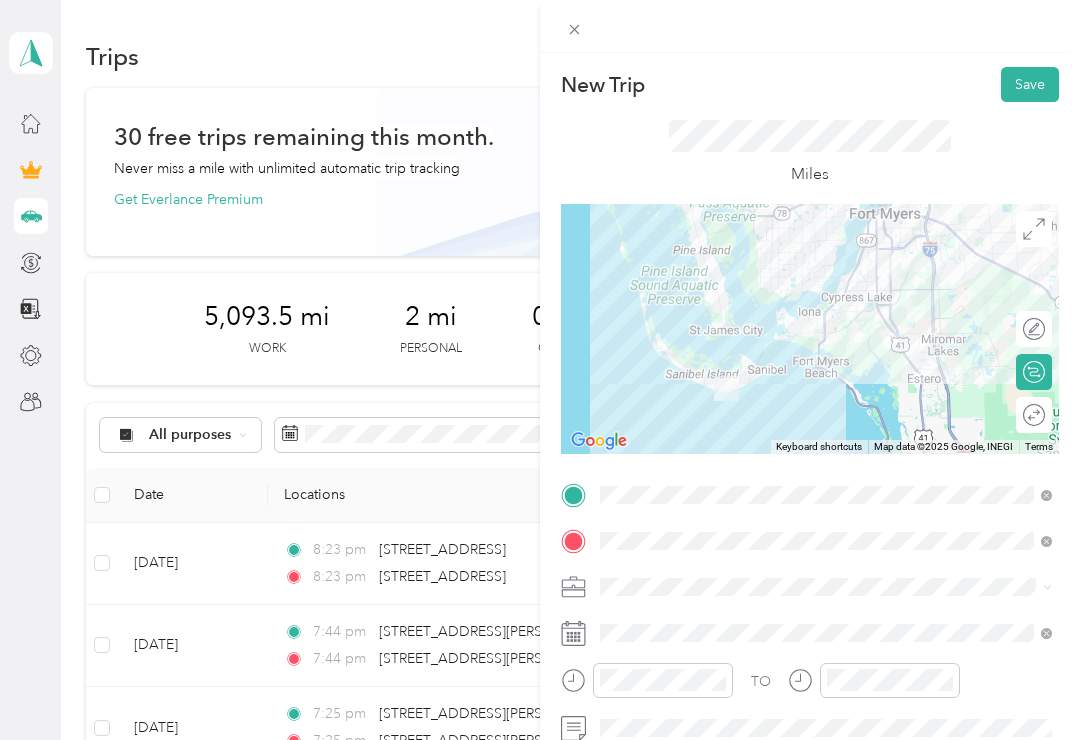 scroll, scrollTop: 0, scrollLeft: 0, axis: both 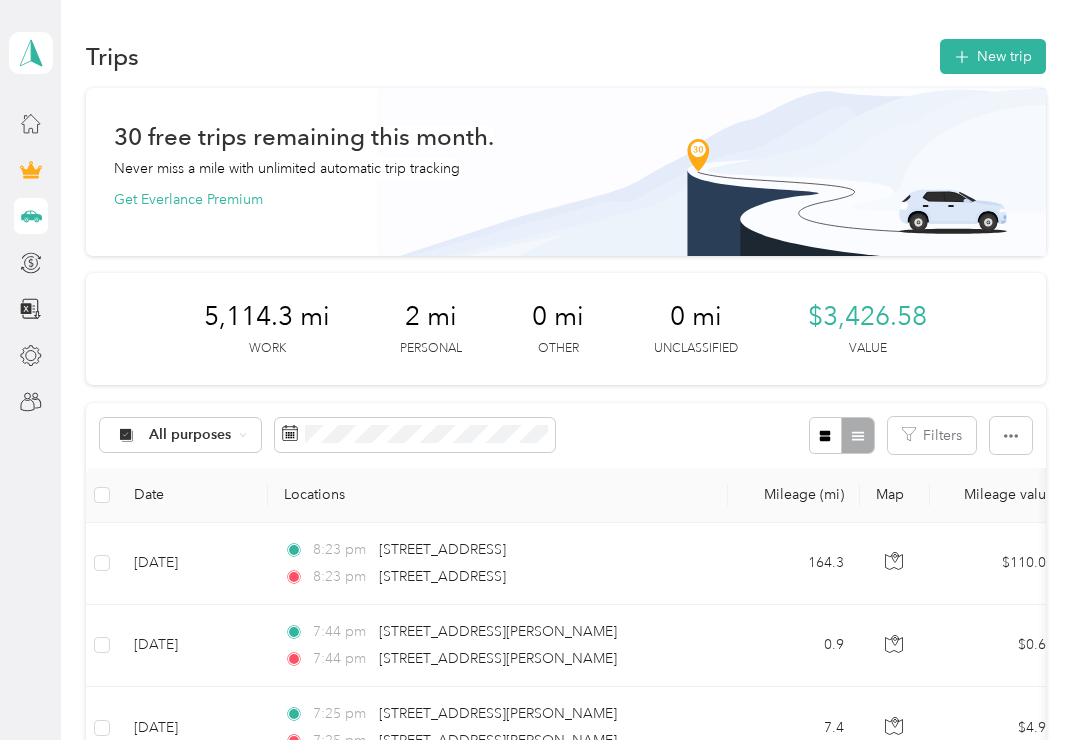 click 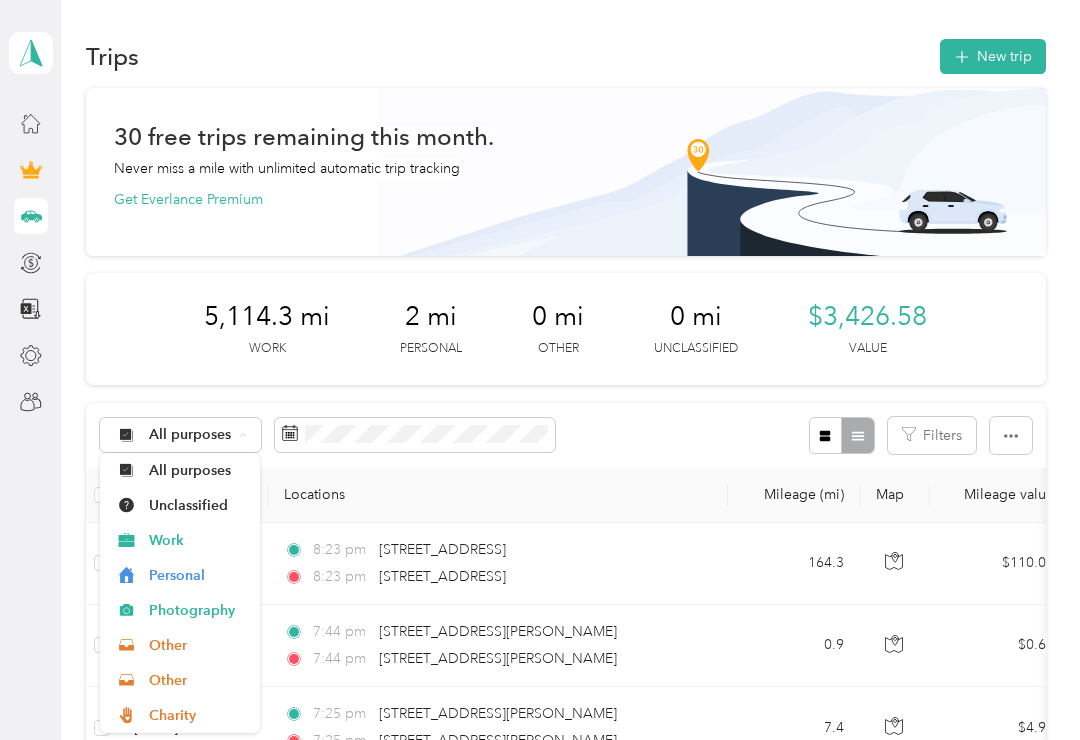 click on "Work" at bounding box center [197, 540] 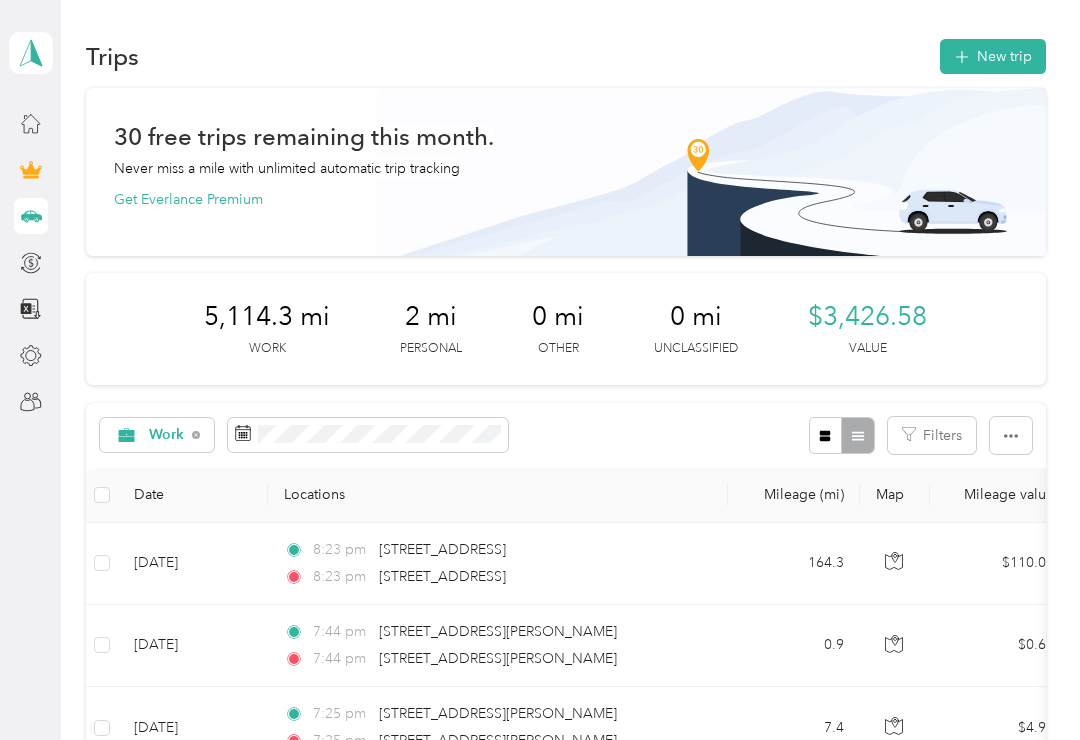 click 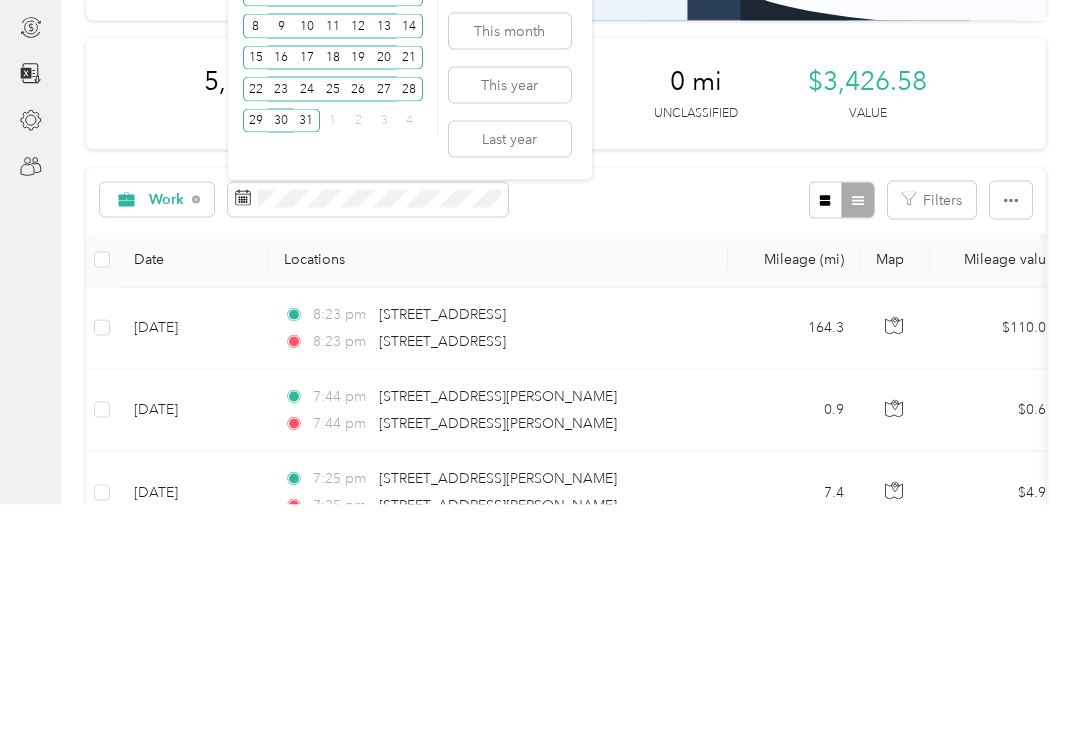 click on "This year" at bounding box center [510, 320] 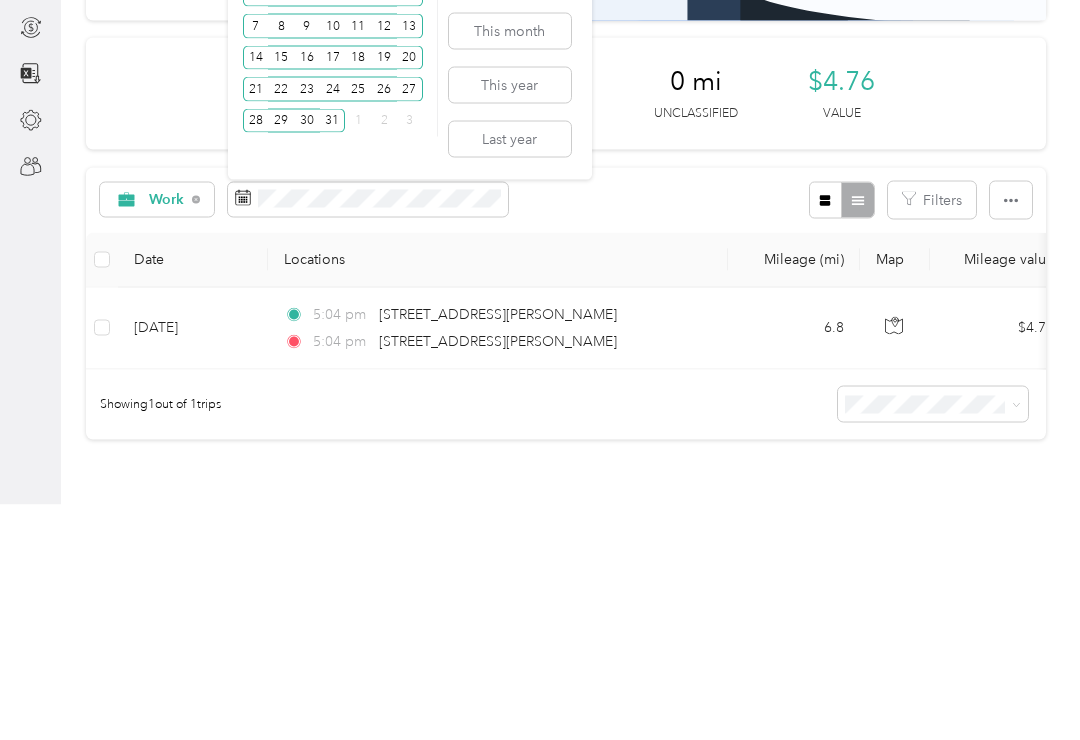 click on "Last year" at bounding box center (510, 374) 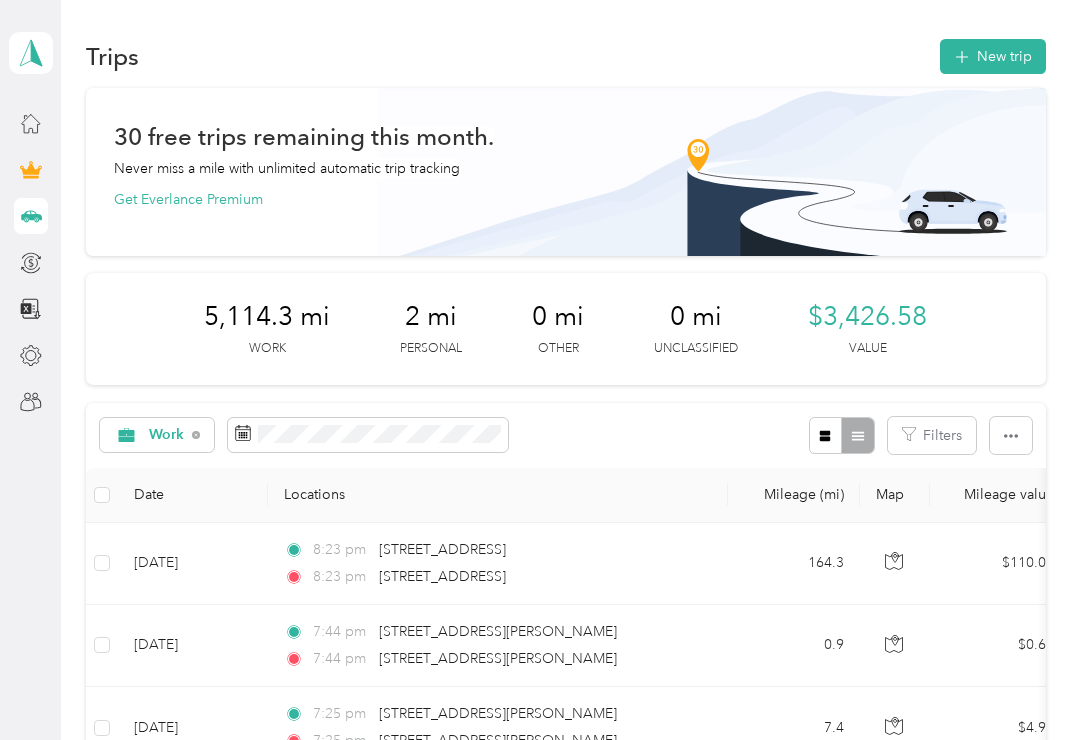 scroll, scrollTop: 0, scrollLeft: 0, axis: both 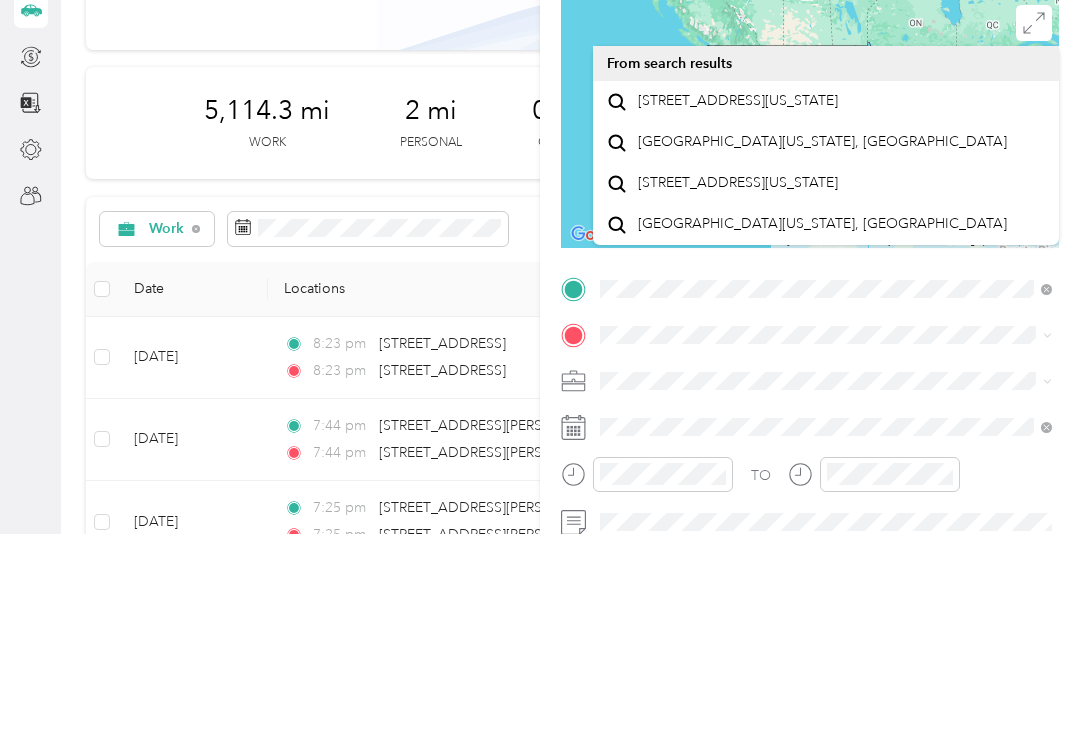 click on "[STREET_ADDRESS][US_STATE]" at bounding box center [738, 307] 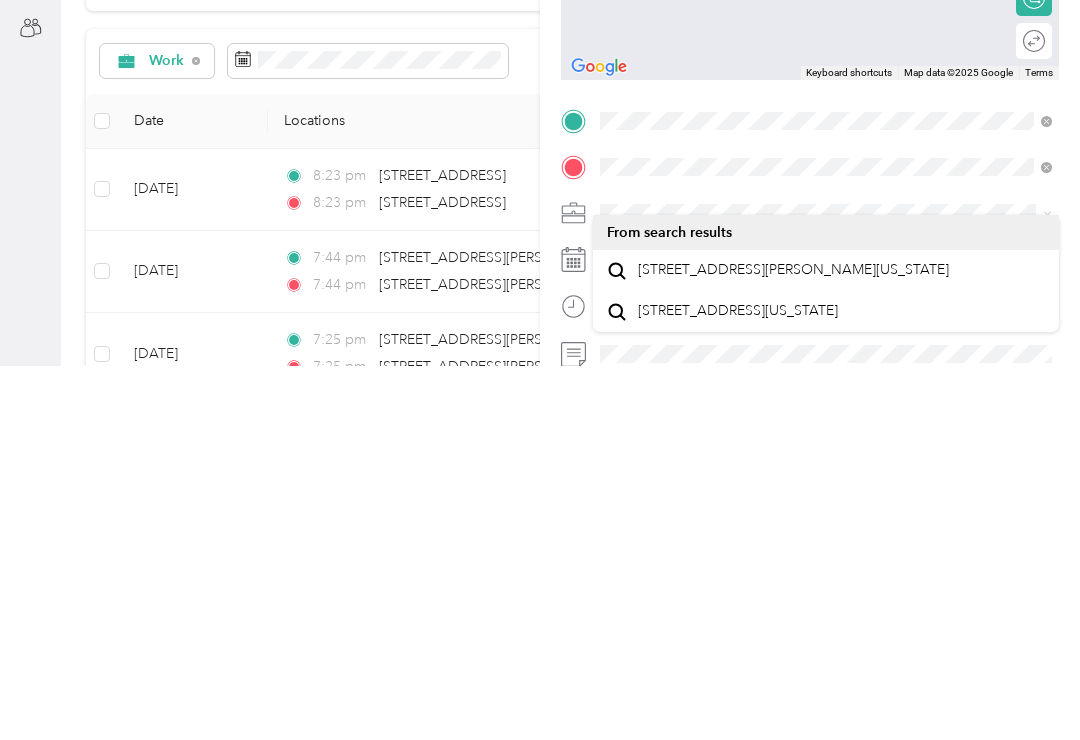 click on "[STREET_ADDRESS][PERSON_NAME][US_STATE]" at bounding box center [793, 644] 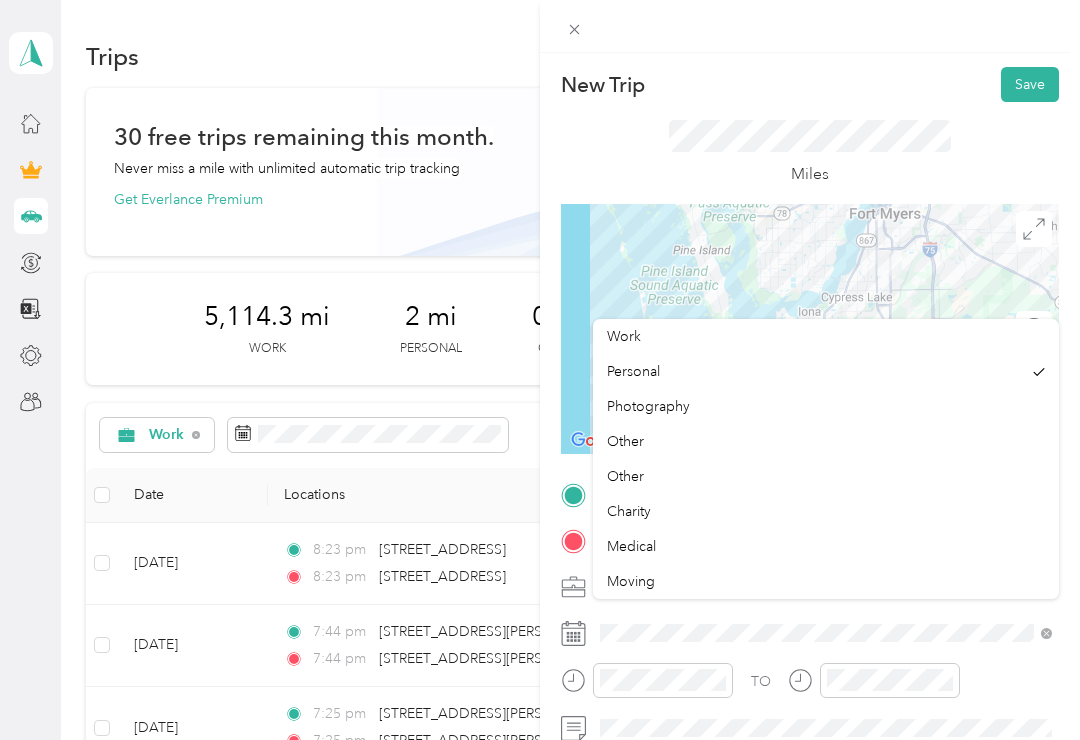 click on "Work" at bounding box center (624, 336) 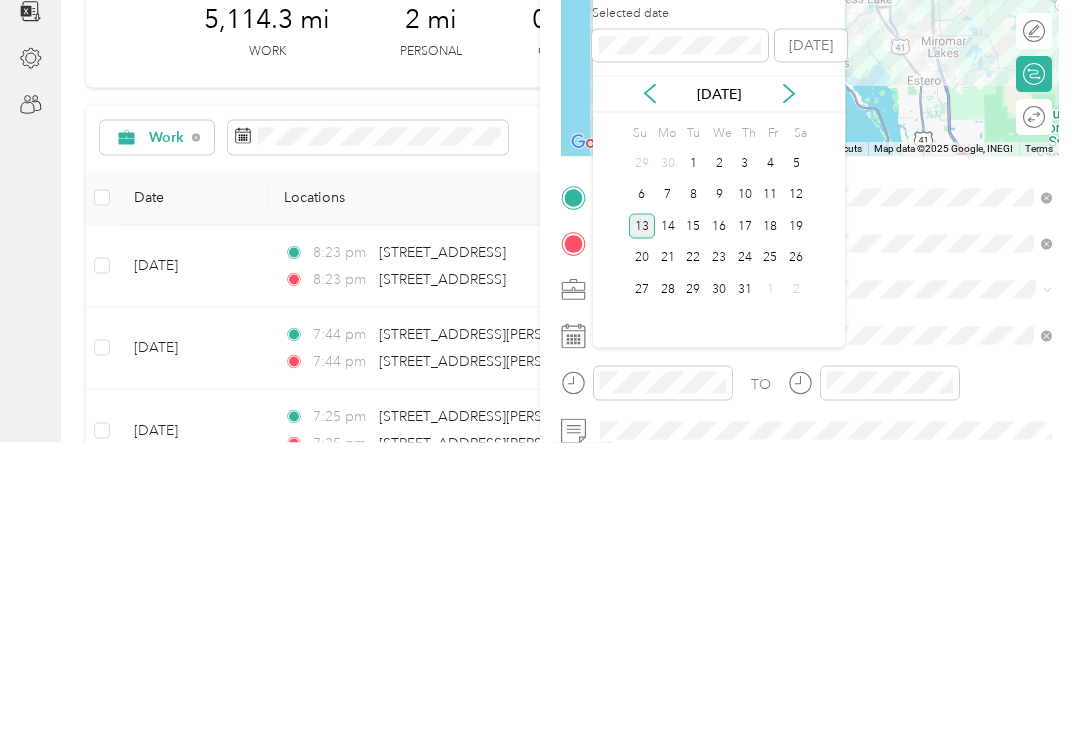 click 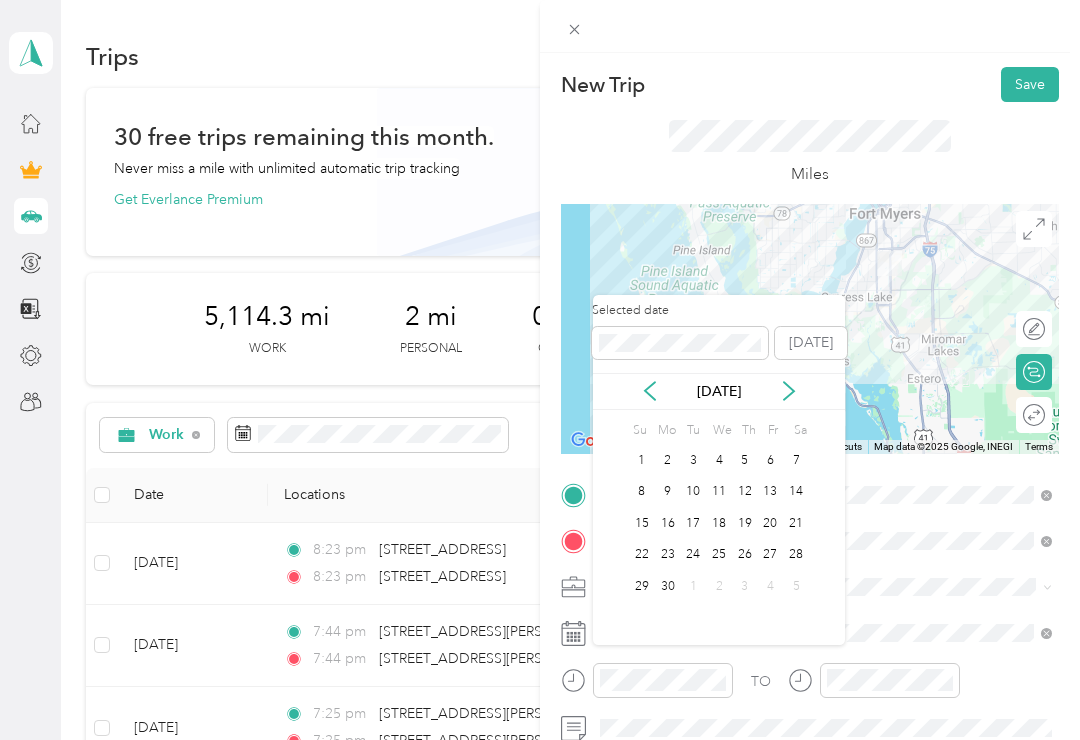 click 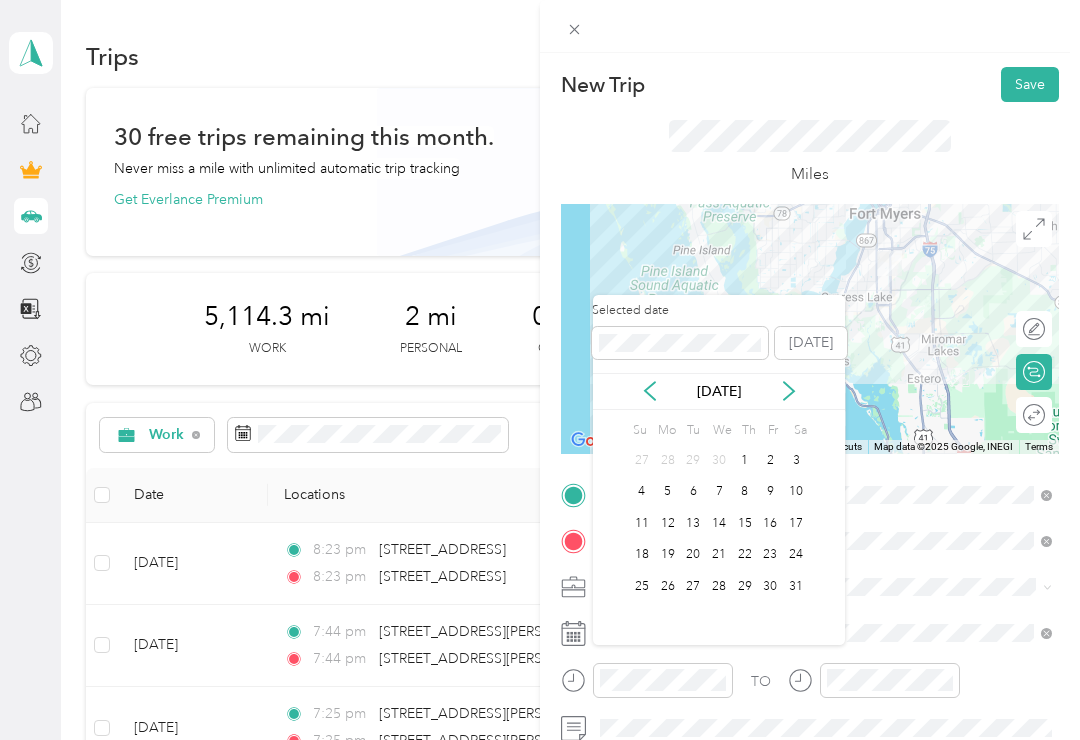 click 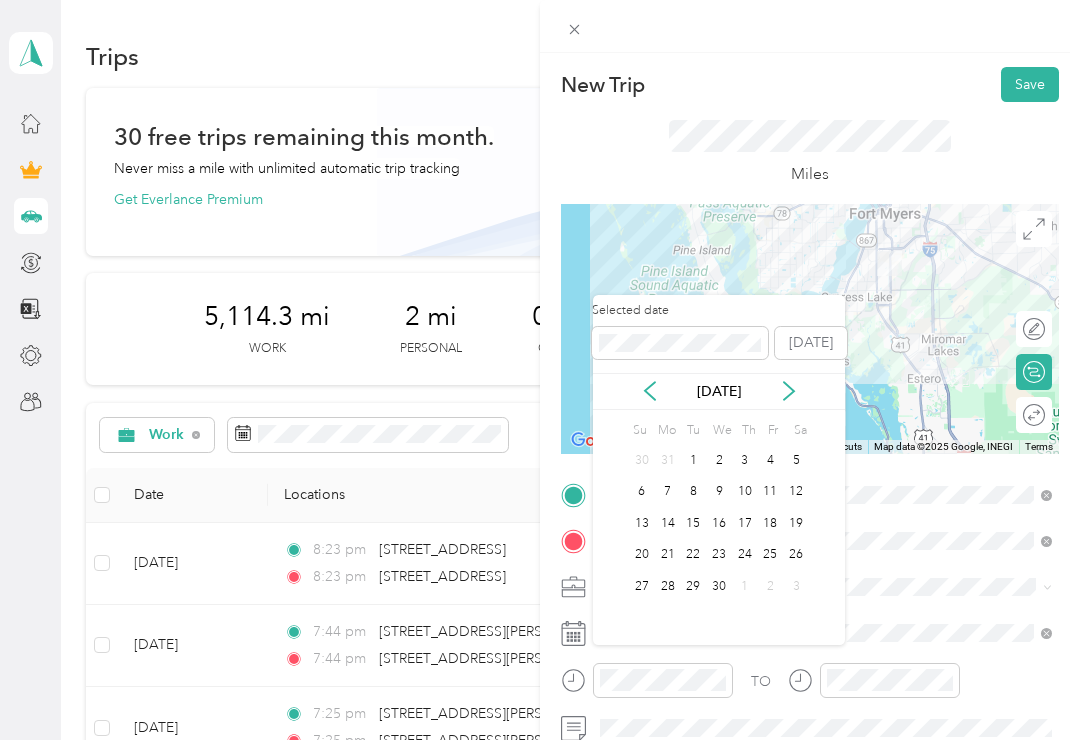 click 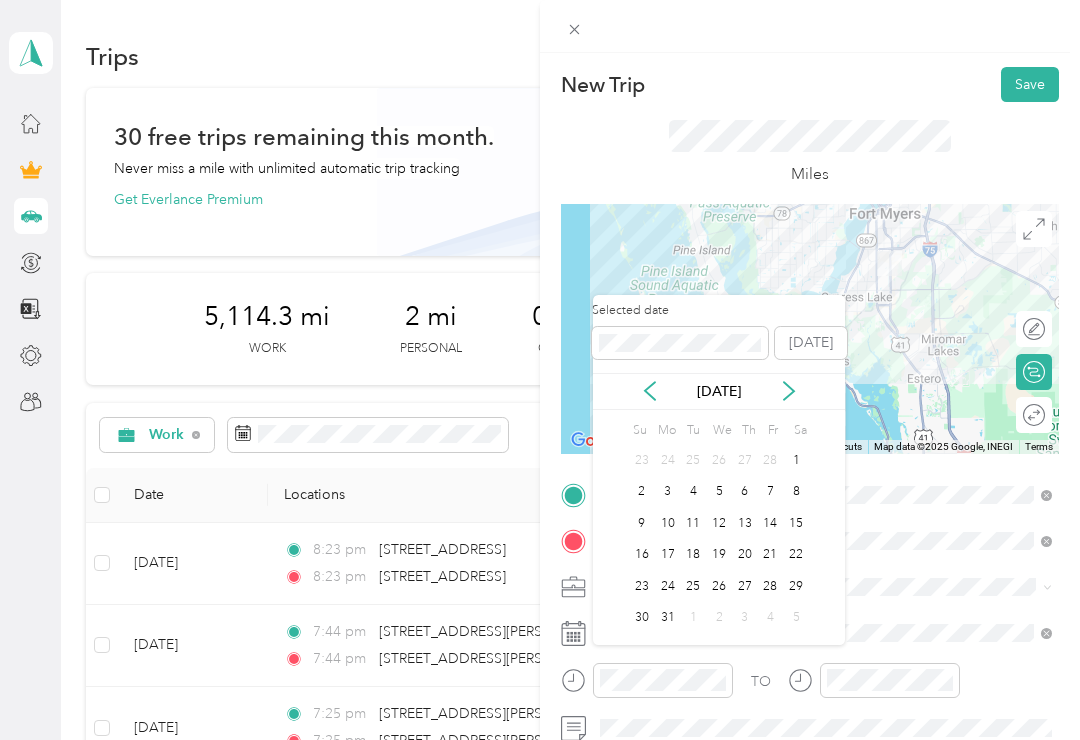 click 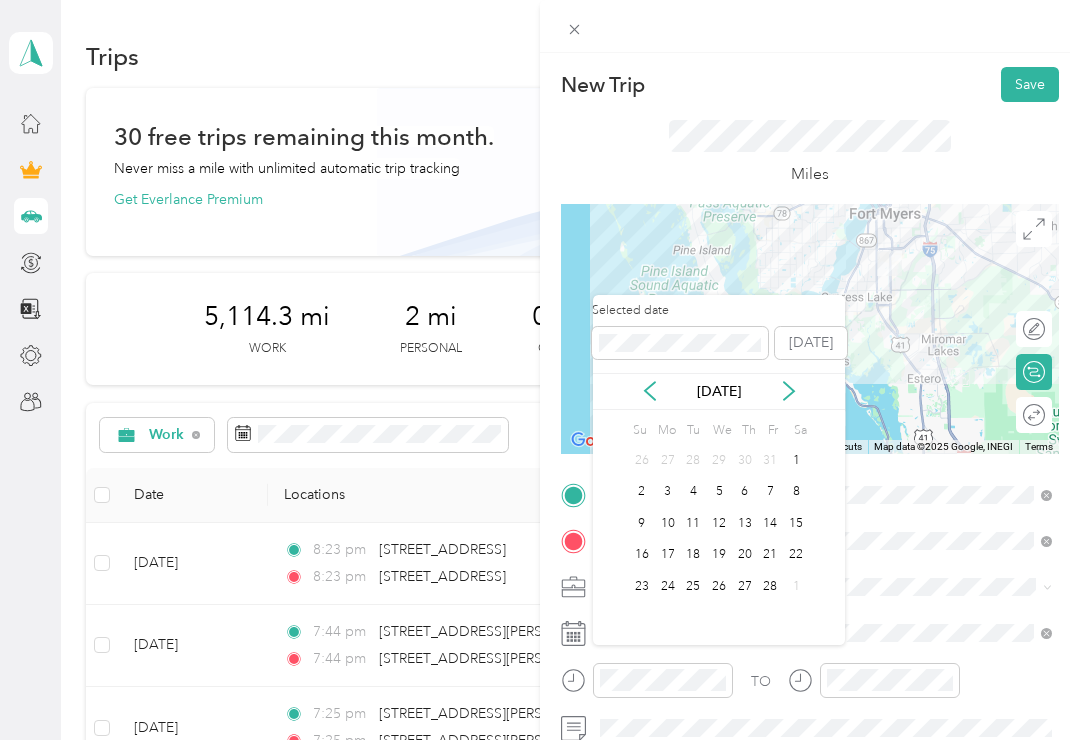 click 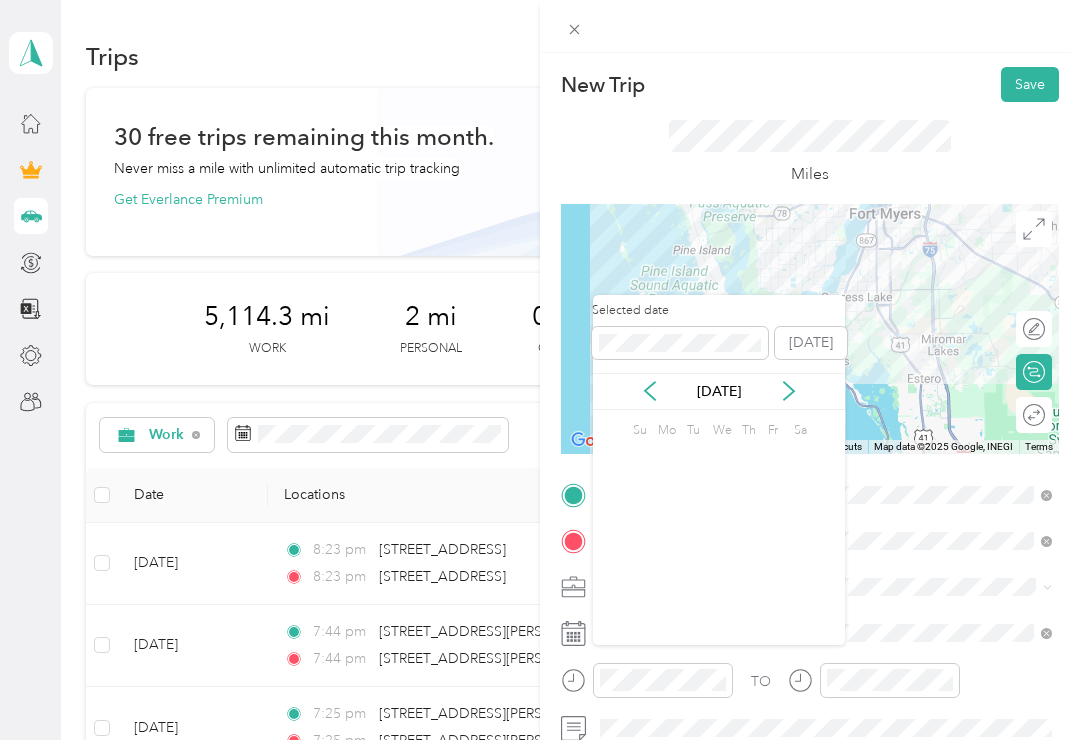 click 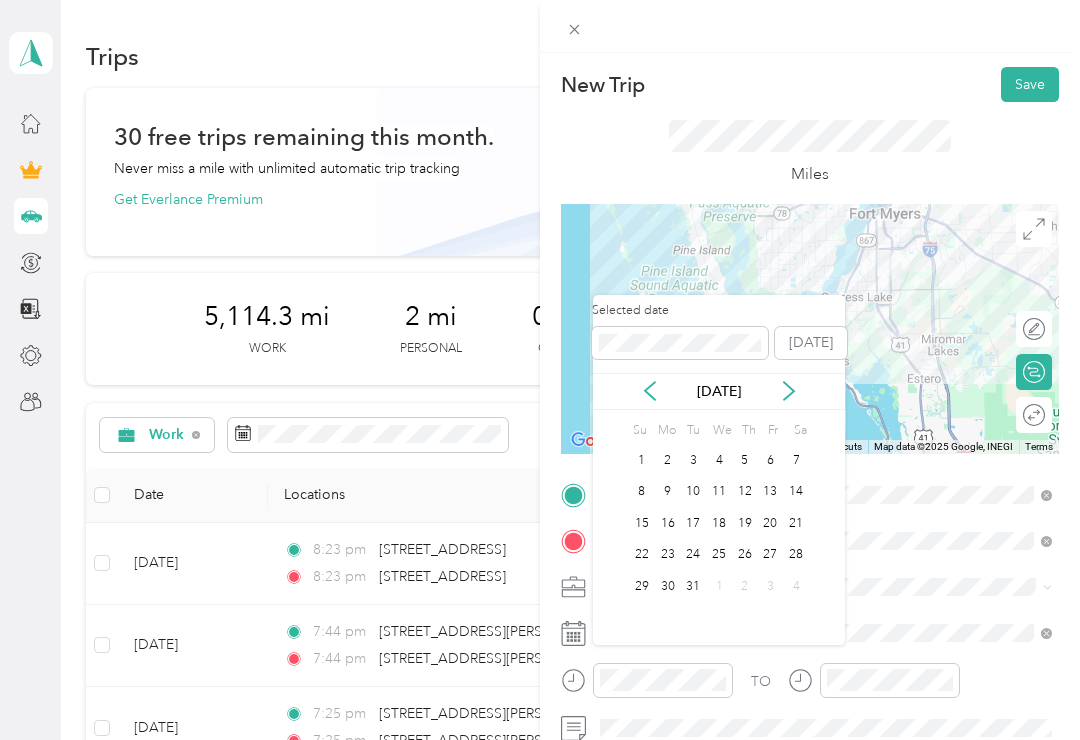 click on "31" at bounding box center (693, 586) 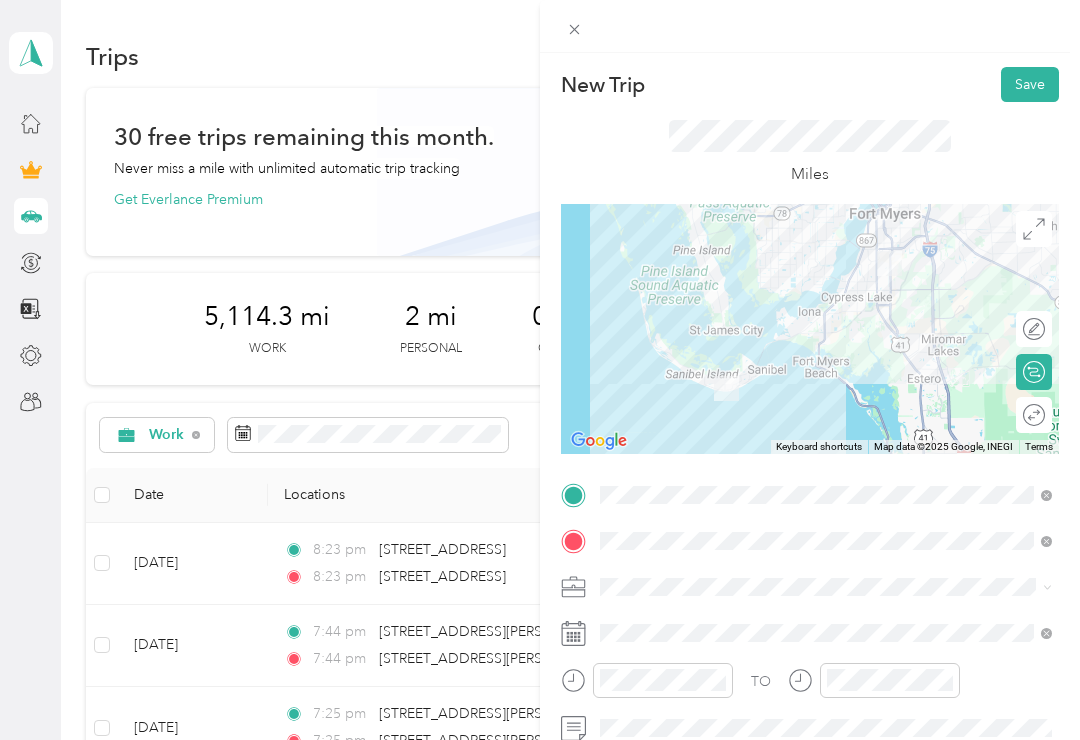 click on "Save" at bounding box center [1030, 84] 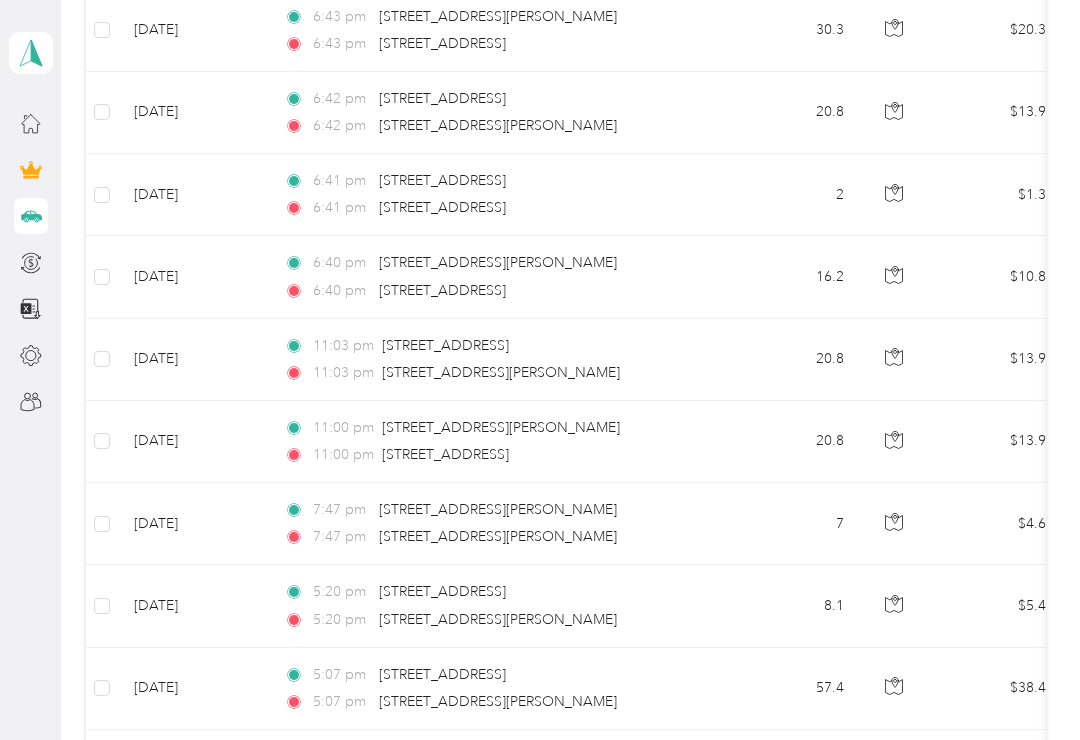 scroll, scrollTop: 1190, scrollLeft: 0, axis: vertical 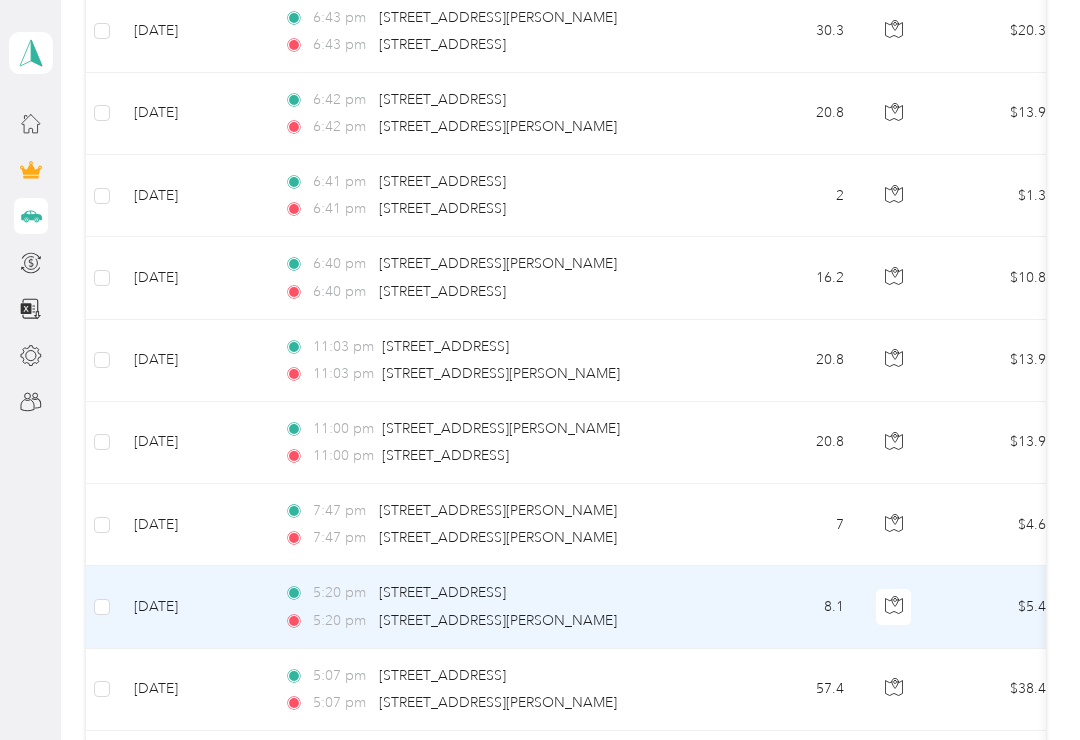 click on "5:20 pm [STREET_ADDRESS] 5:20 pm [STREET_ADDRESS][PERSON_NAME]" at bounding box center (498, 607) 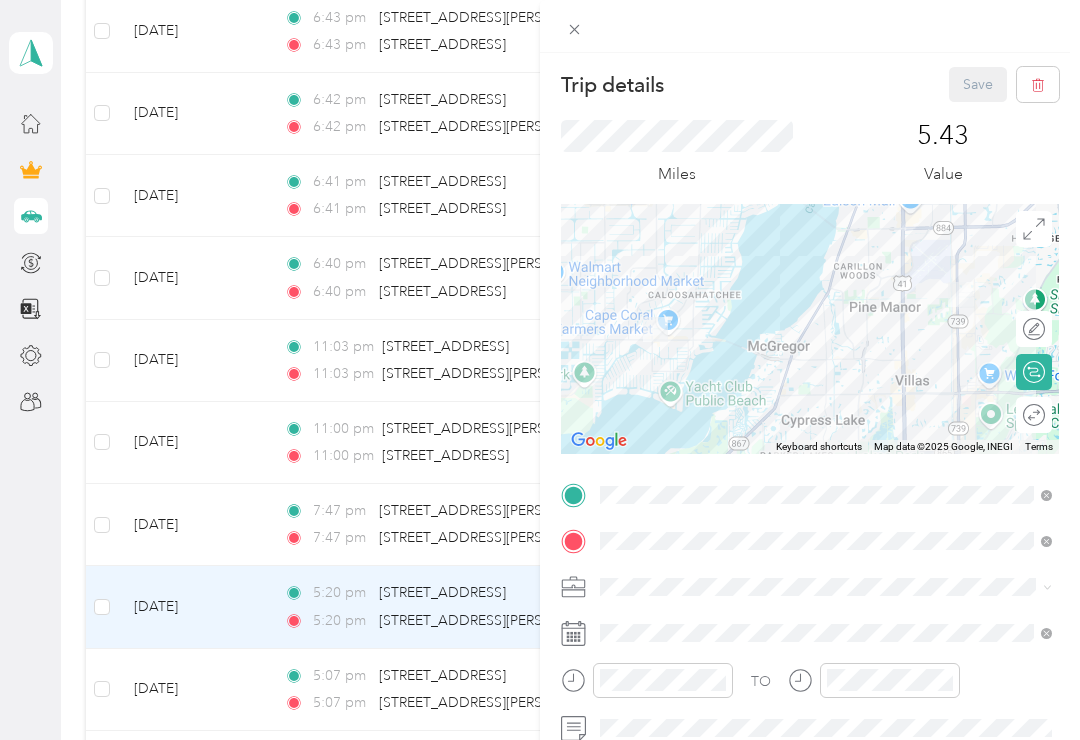 scroll, scrollTop: 0, scrollLeft: 0, axis: both 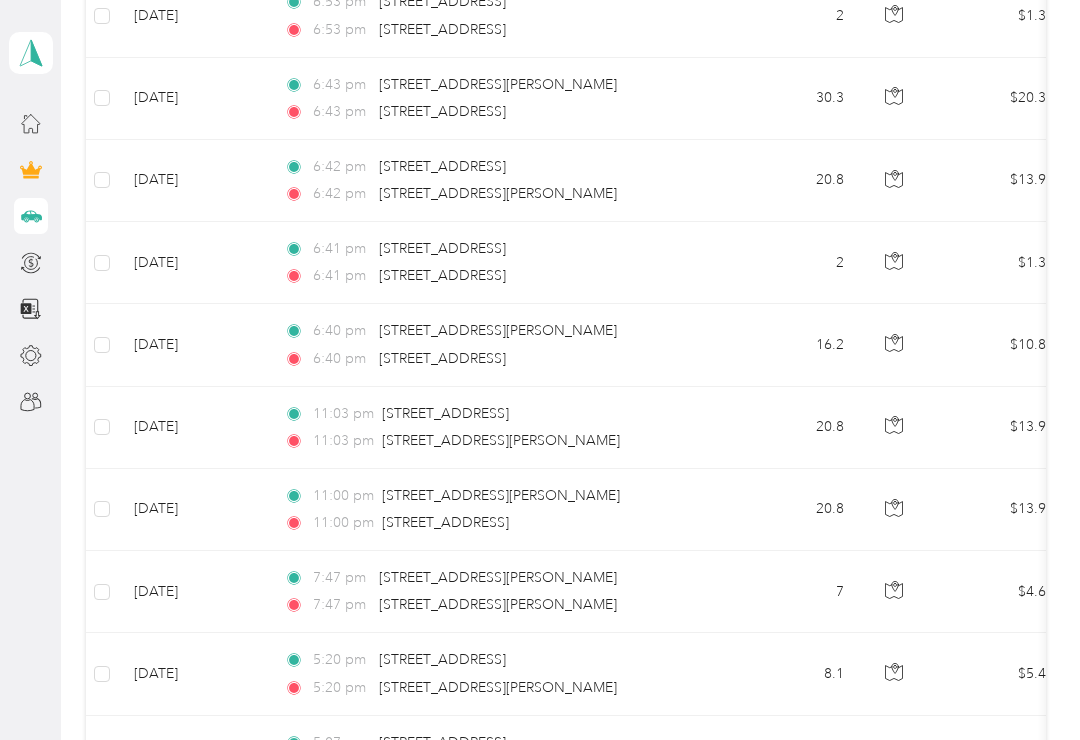copy on "[STREET_ADDRESS]" 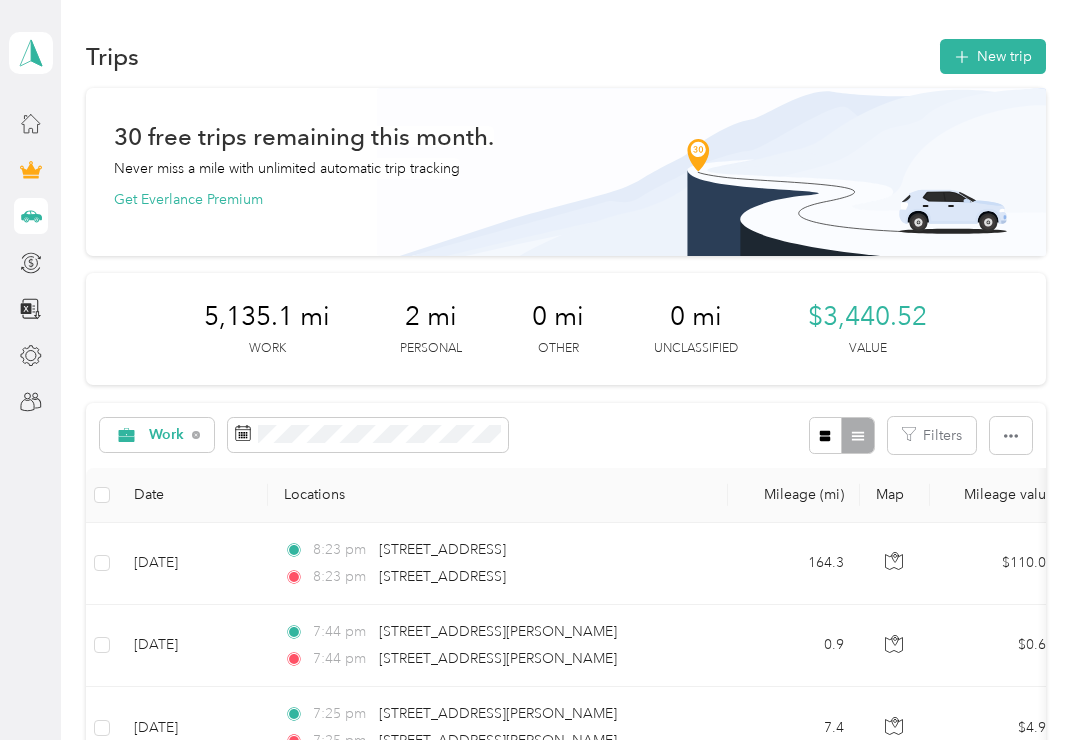 scroll, scrollTop: 0, scrollLeft: 0, axis: both 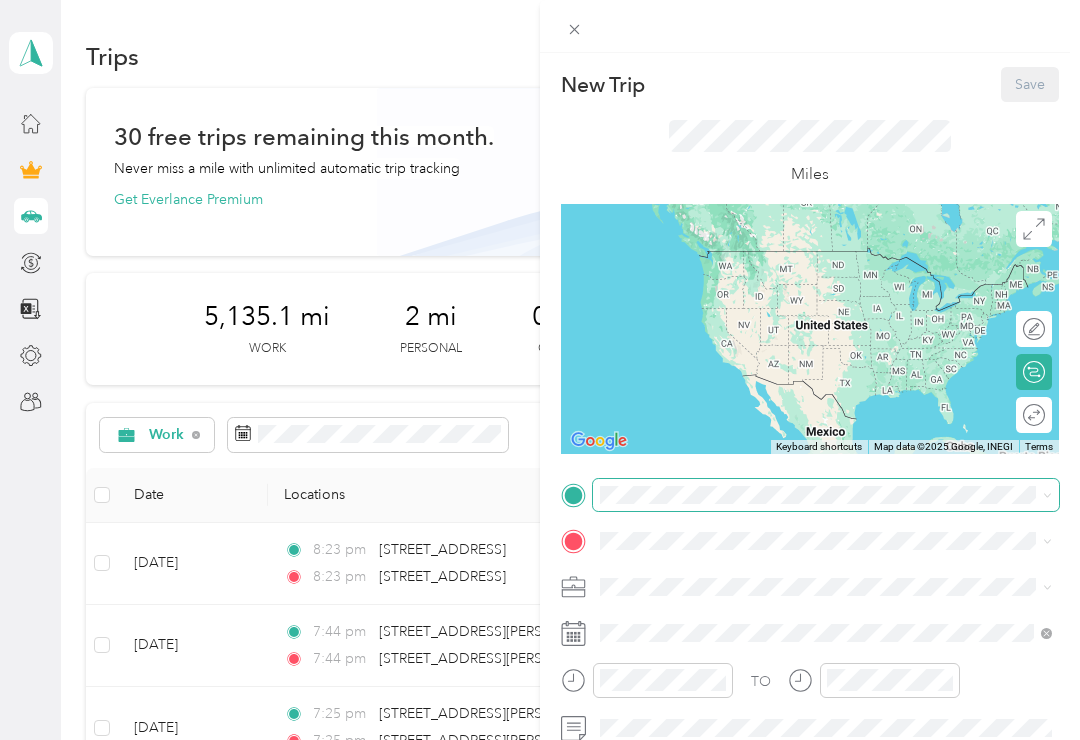 click on "New Trip Save This trip cannot be edited because it is either under review, approved, or paid. Contact your Team Manager to edit it. Miles To navigate the map with touch gestures double-tap and hold your finger on the map, then drag the map. ← Move left → Move right ↑ Move up ↓ Move down + Zoom in - Zoom out Home Jump left by 75% End Jump right by 75% Page Up Jump up by 75% Page Down Jump down by 75% Keyboard shortcuts Map Data Map data ©2025 Google, INEGI Map data ©2025 Google, INEGI 1000 km  Click to toggle between metric and imperial units Terms Report a map error Edit route Calculate route Round trip TO Add photo" at bounding box center (535, 740) 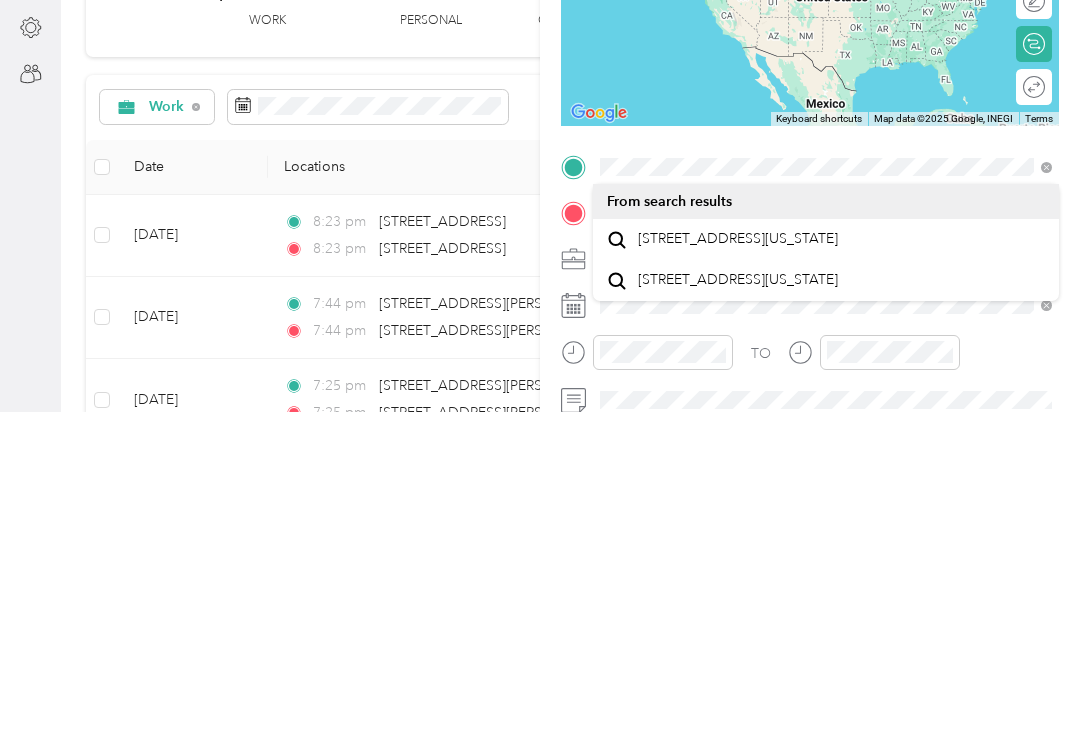 click on "[STREET_ADDRESS][US_STATE]" at bounding box center [738, 567] 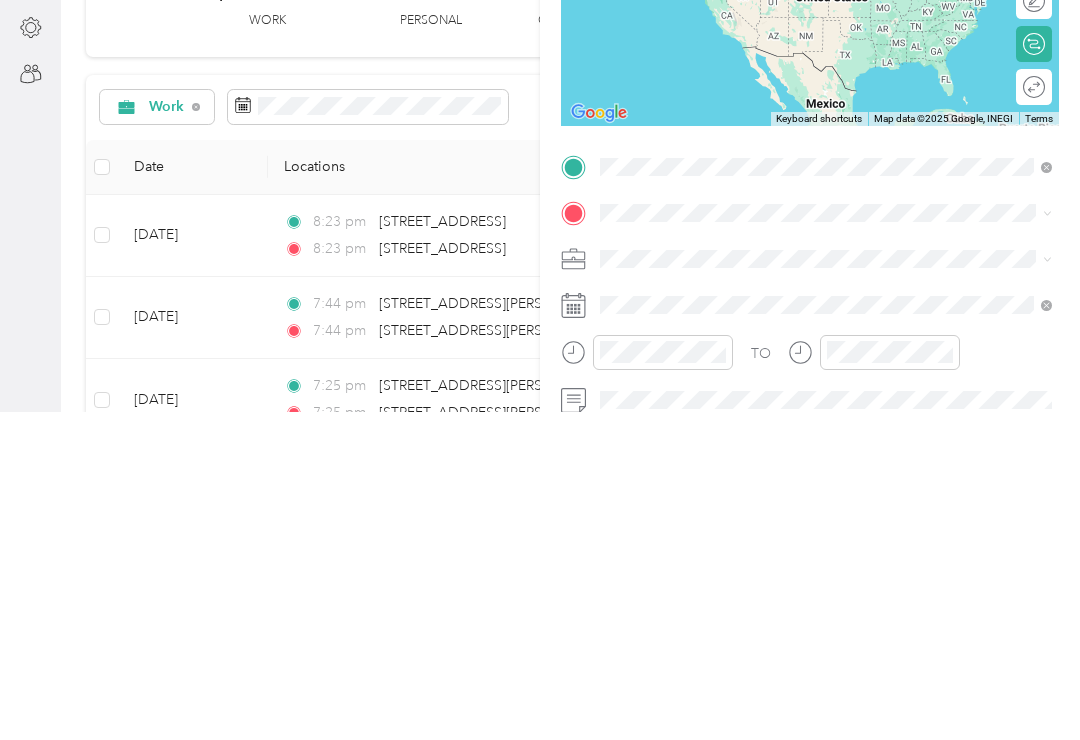 scroll, scrollTop: 31, scrollLeft: 0, axis: vertical 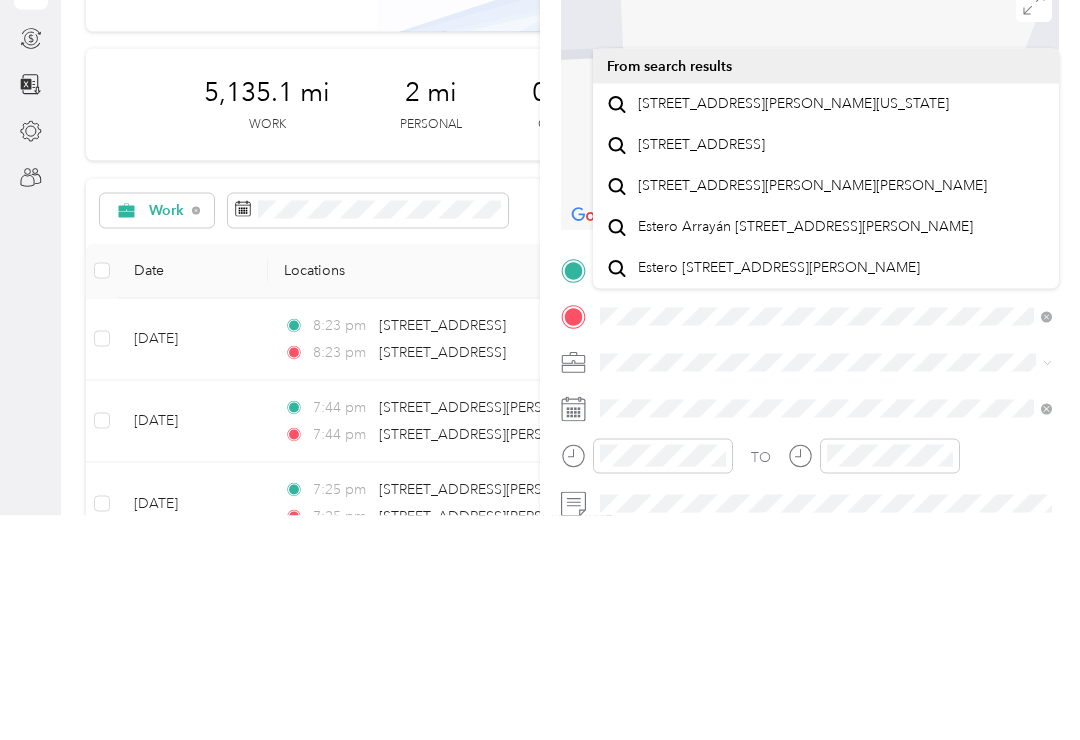 click on "[STREET_ADDRESS][PERSON_NAME][US_STATE]" at bounding box center (793, 328) 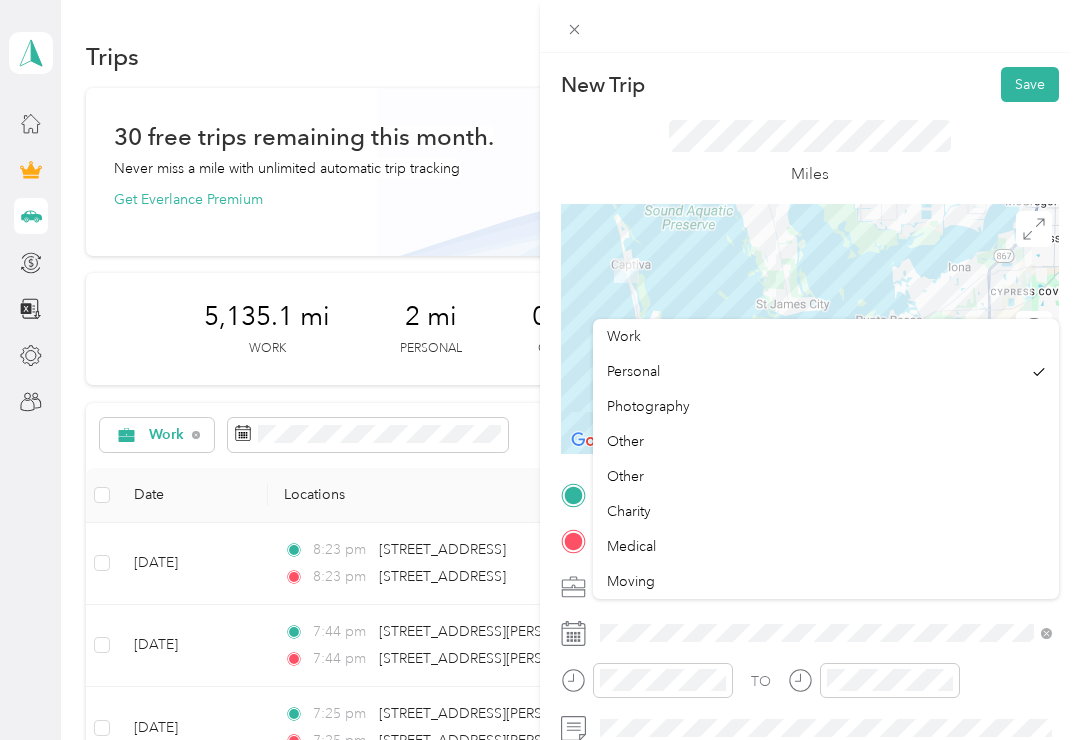 click on "Work" at bounding box center [624, 336] 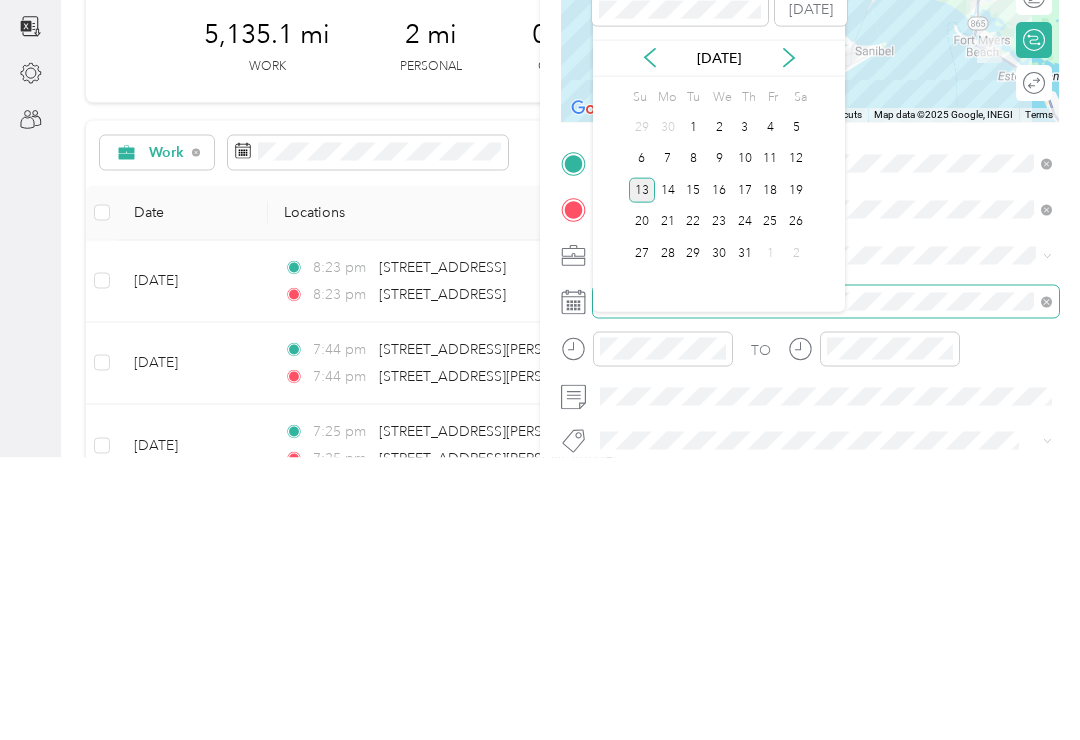 scroll, scrollTop: 59, scrollLeft: 0, axis: vertical 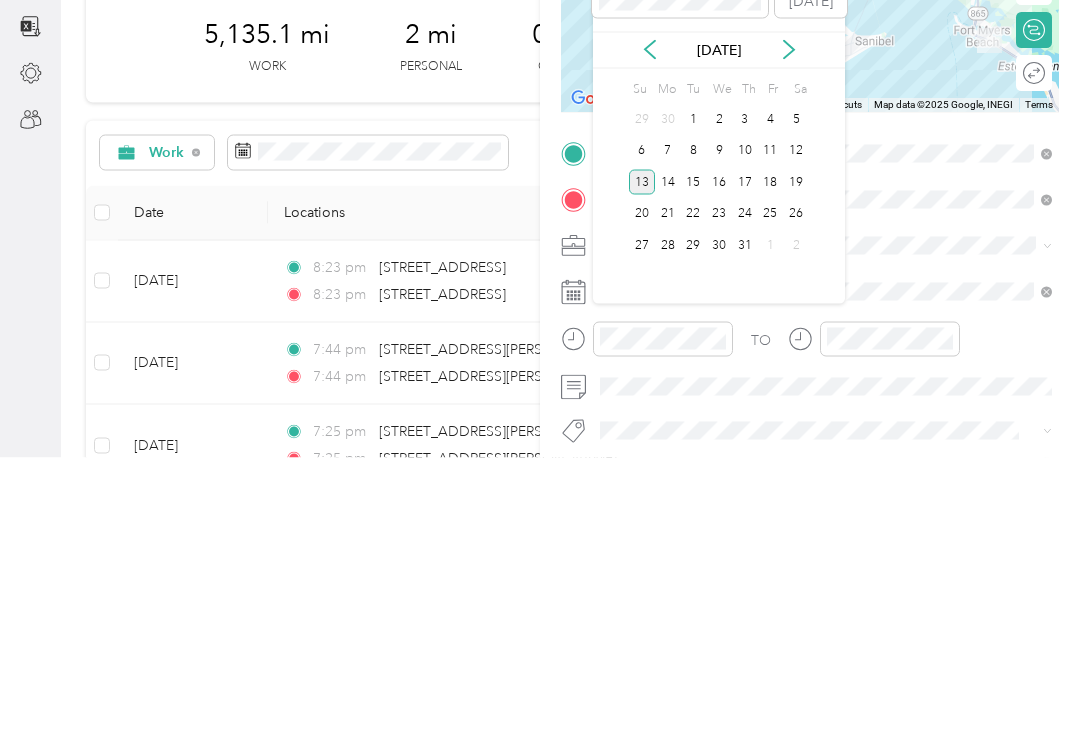 click 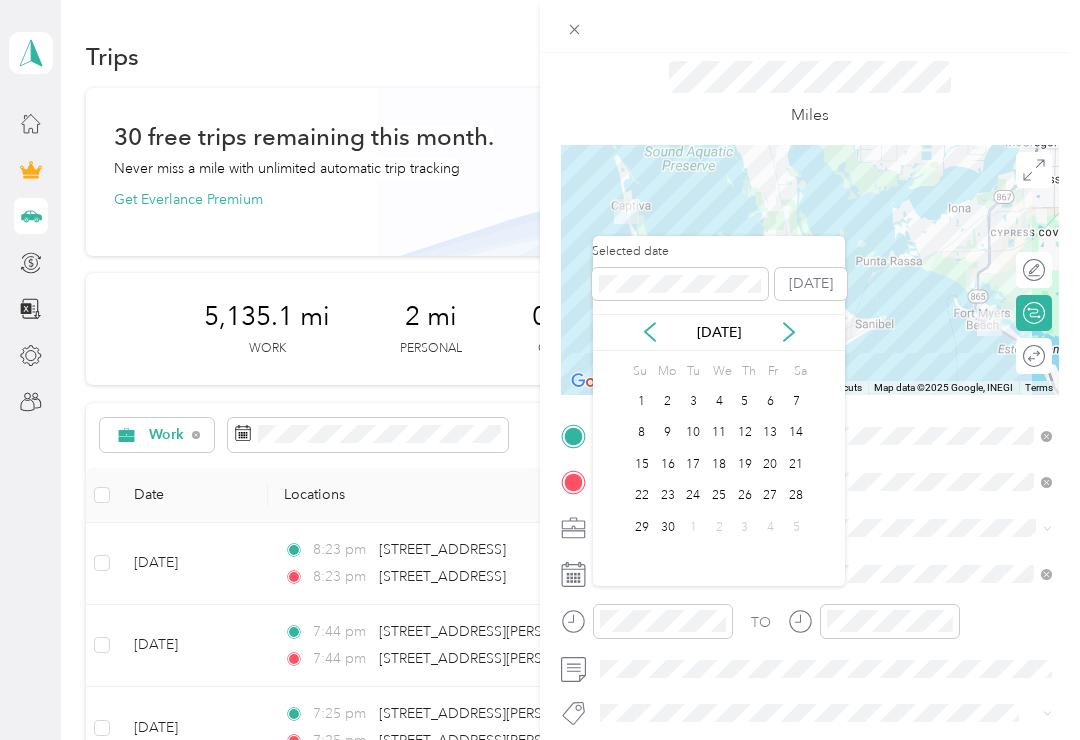 click 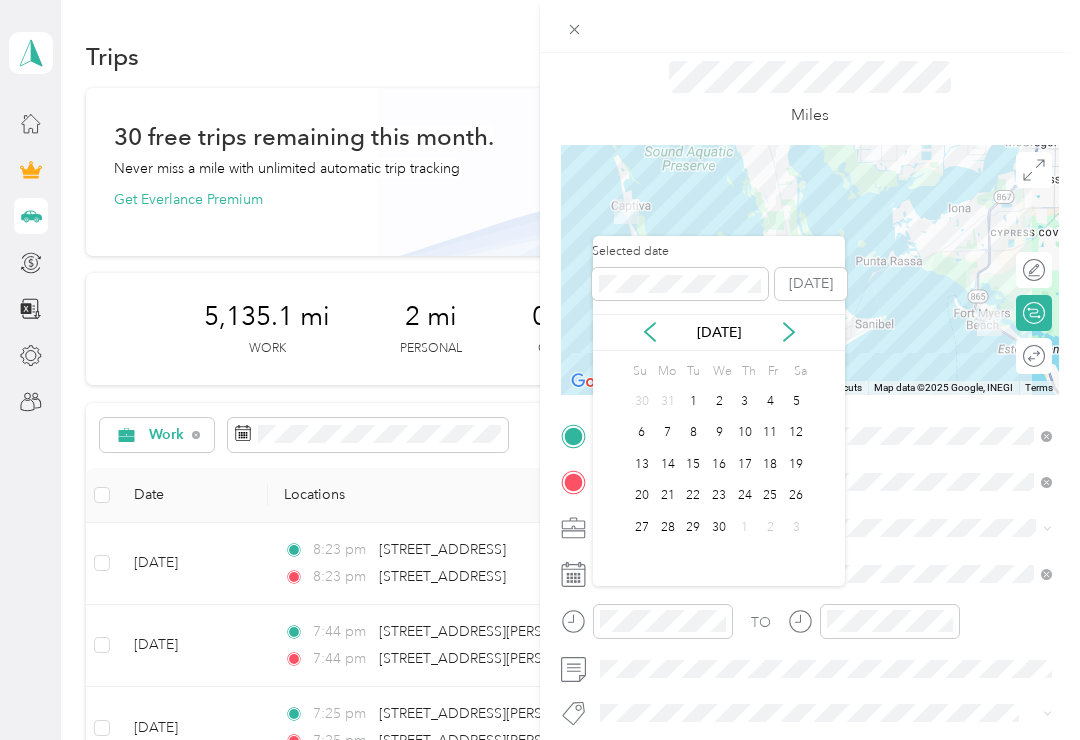 click 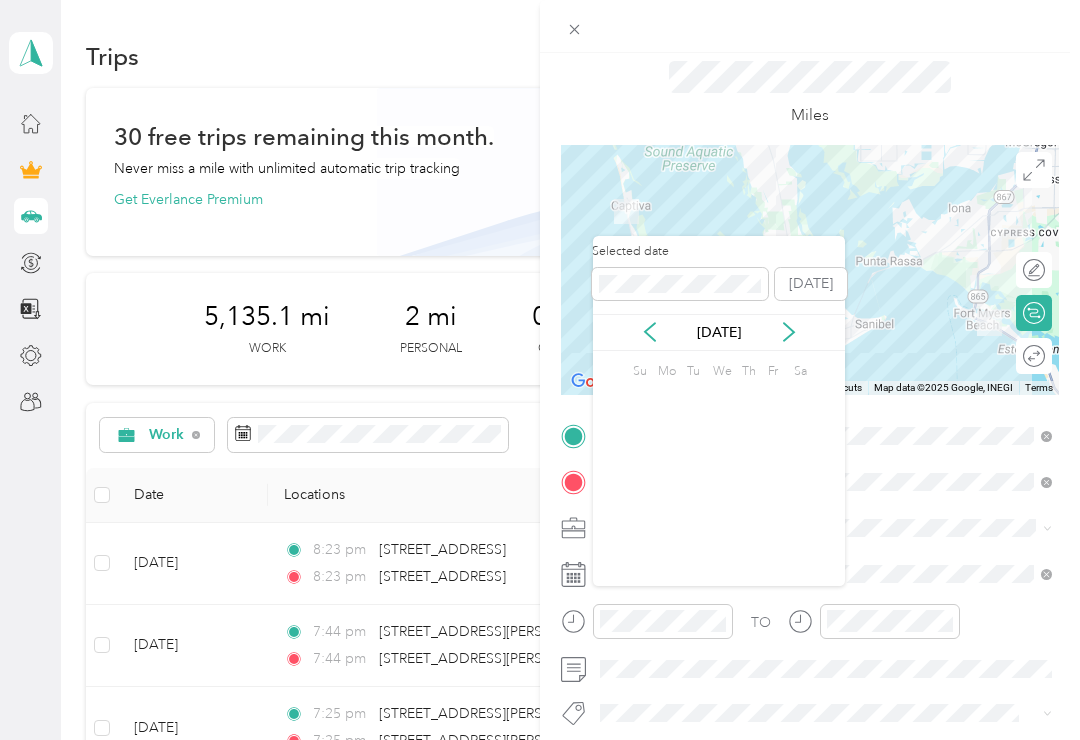 click 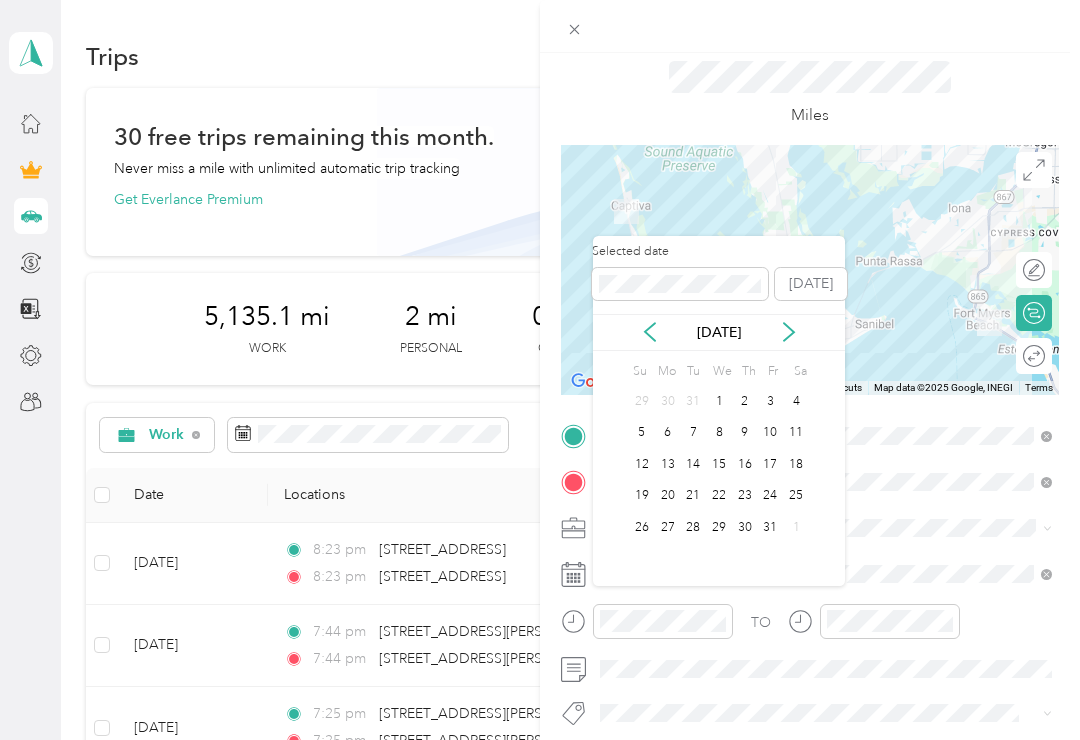 click 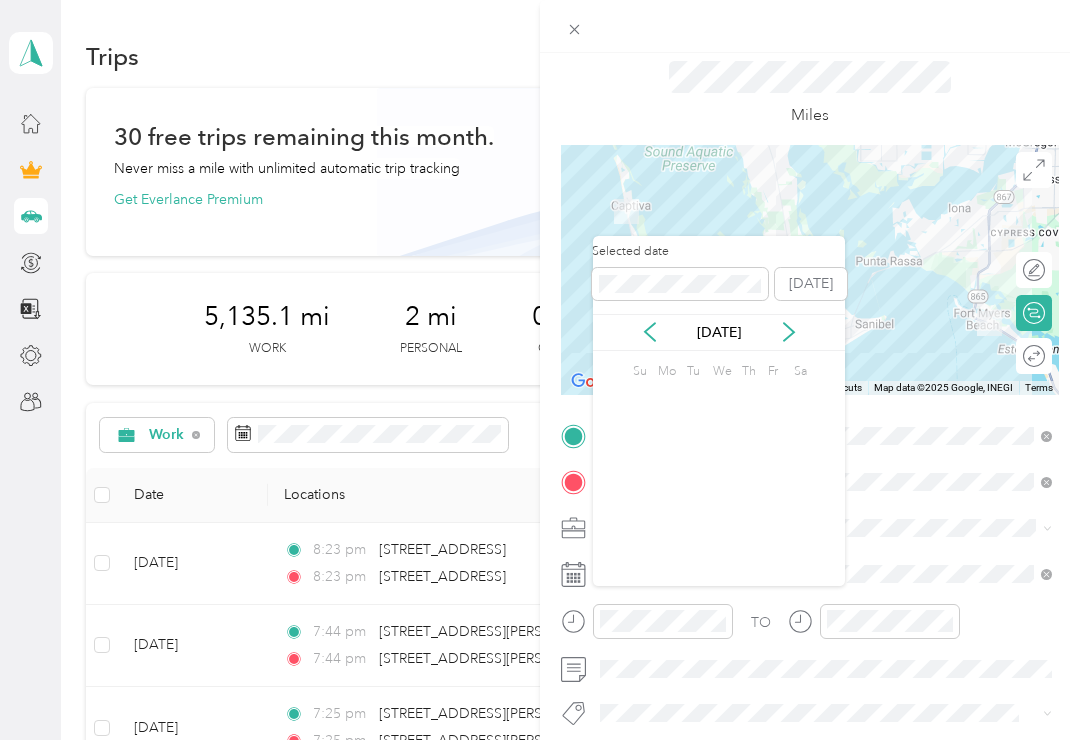 click 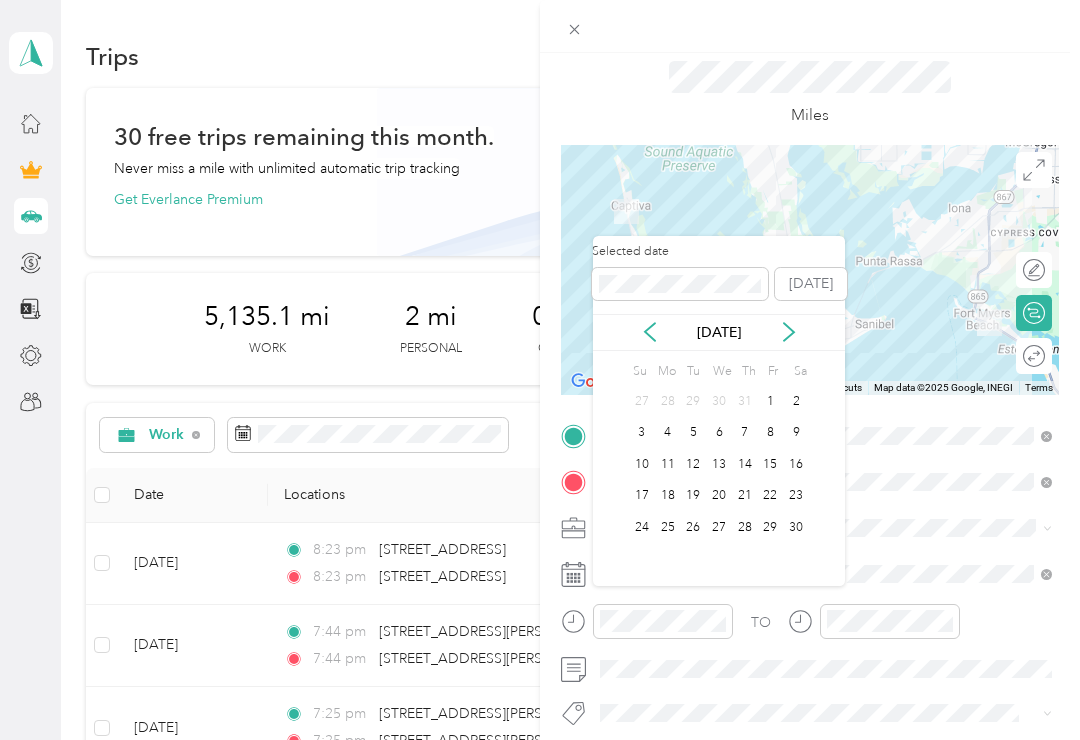 click 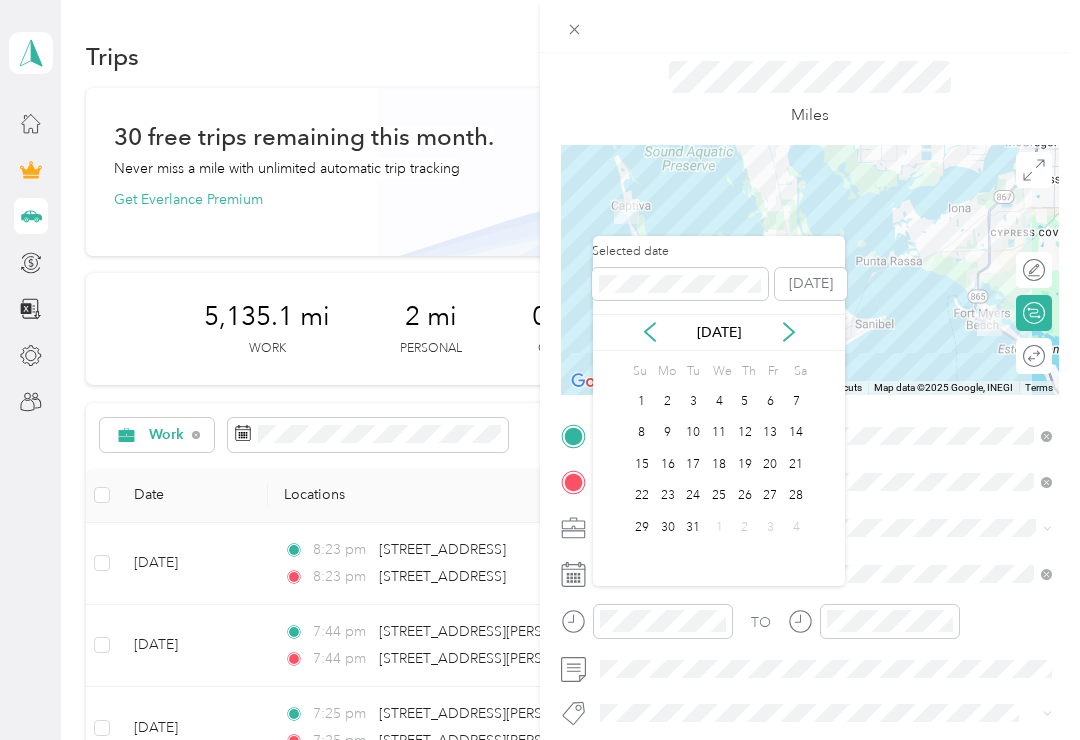 click on "31" at bounding box center [693, 527] 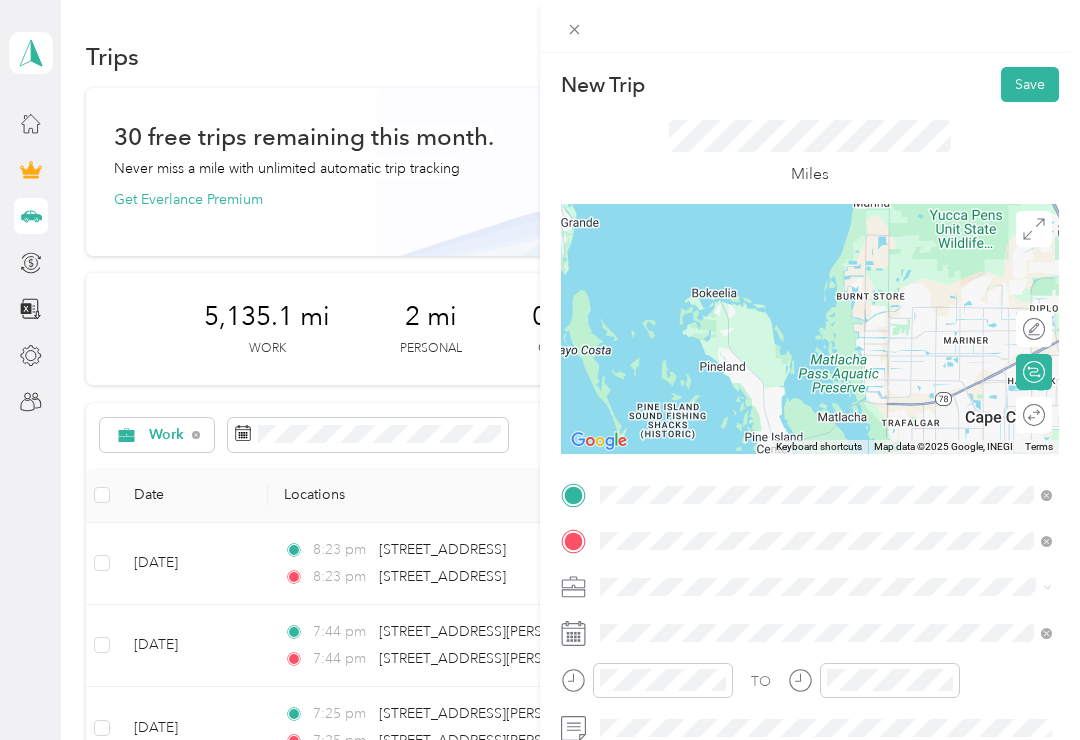 scroll, scrollTop: 0, scrollLeft: 0, axis: both 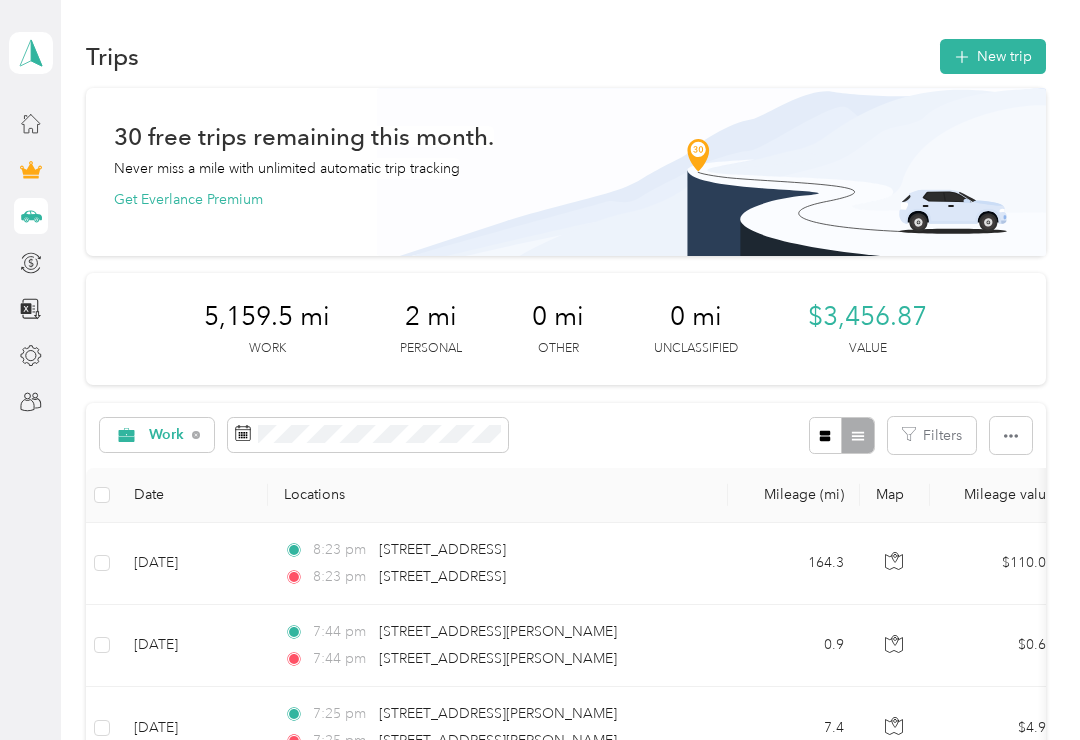 click on "New trip" at bounding box center [993, 56] 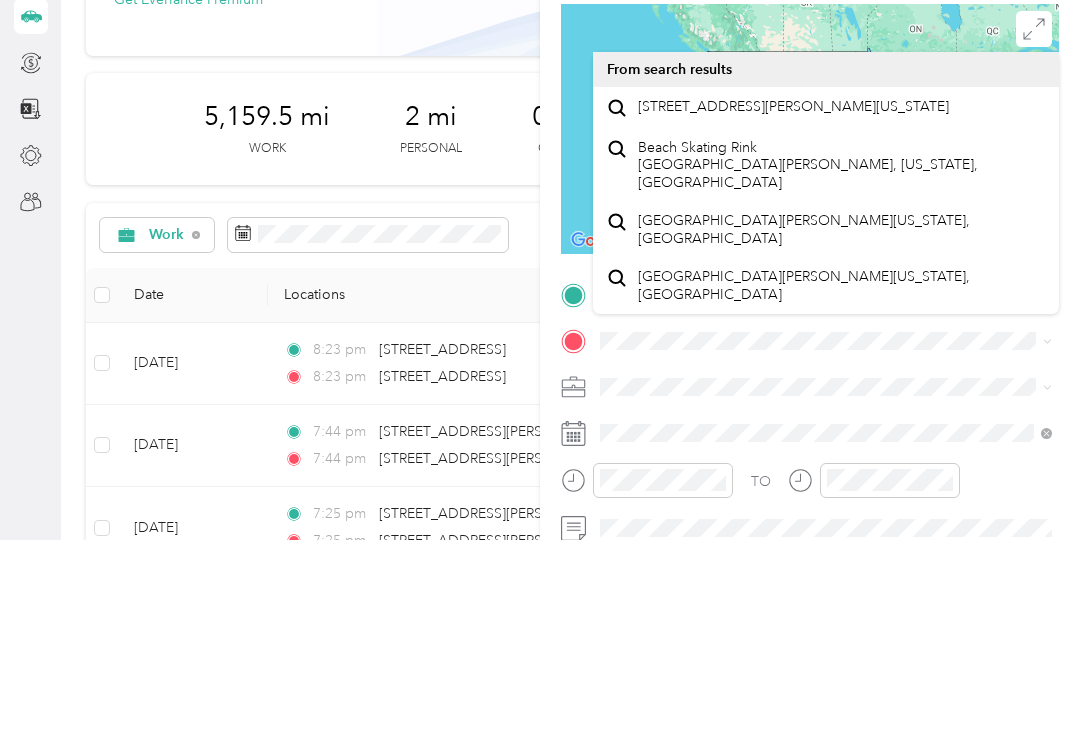 click on "[STREET_ADDRESS][PERSON_NAME][US_STATE]" at bounding box center (793, 307) 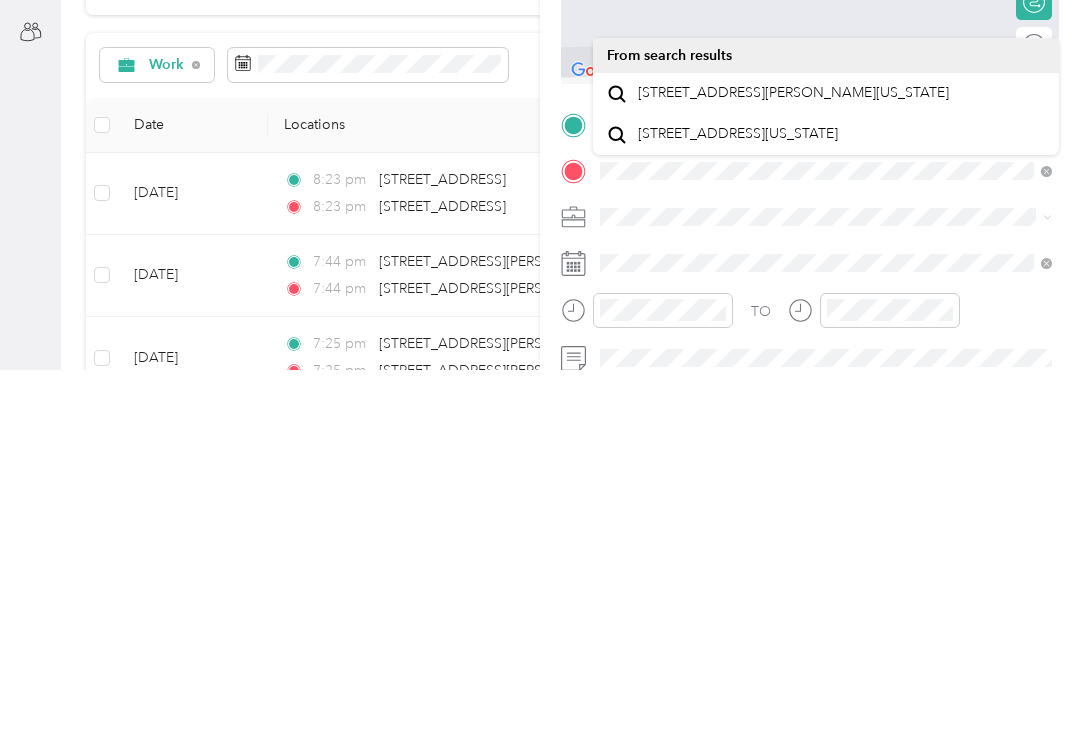 click on "[STREET_ADDRESS][PERSON_NAME][US_STATE]" at bounding box center [793, 463] 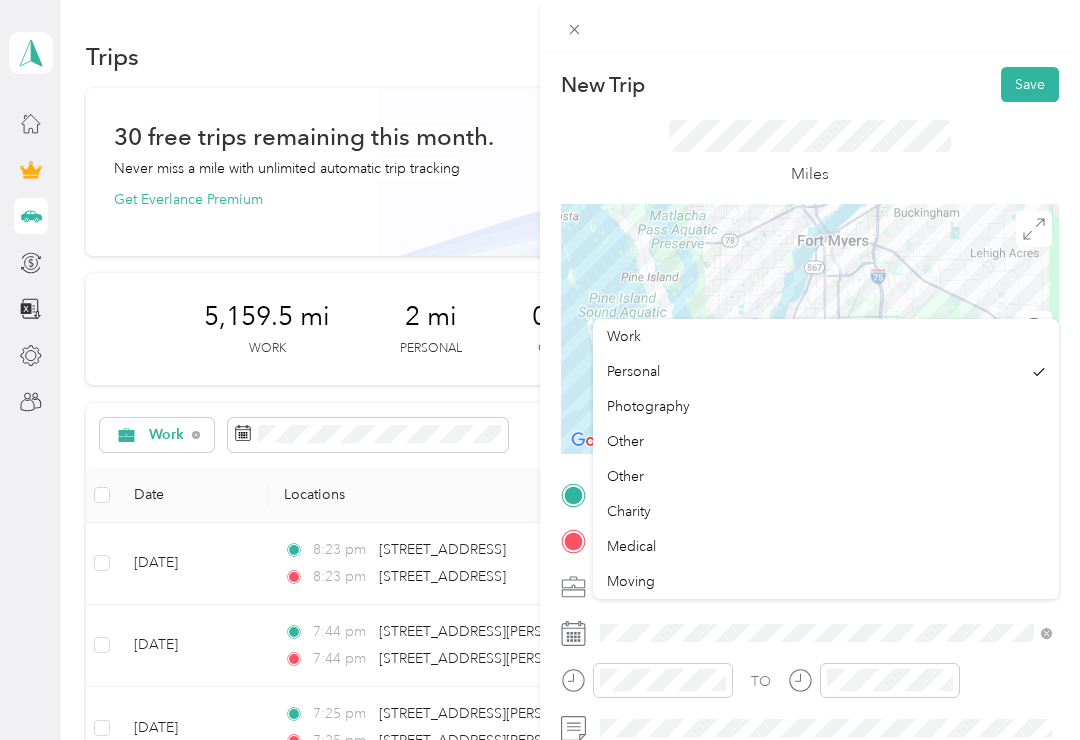 click on "Work" at bounding box center (826, 336) 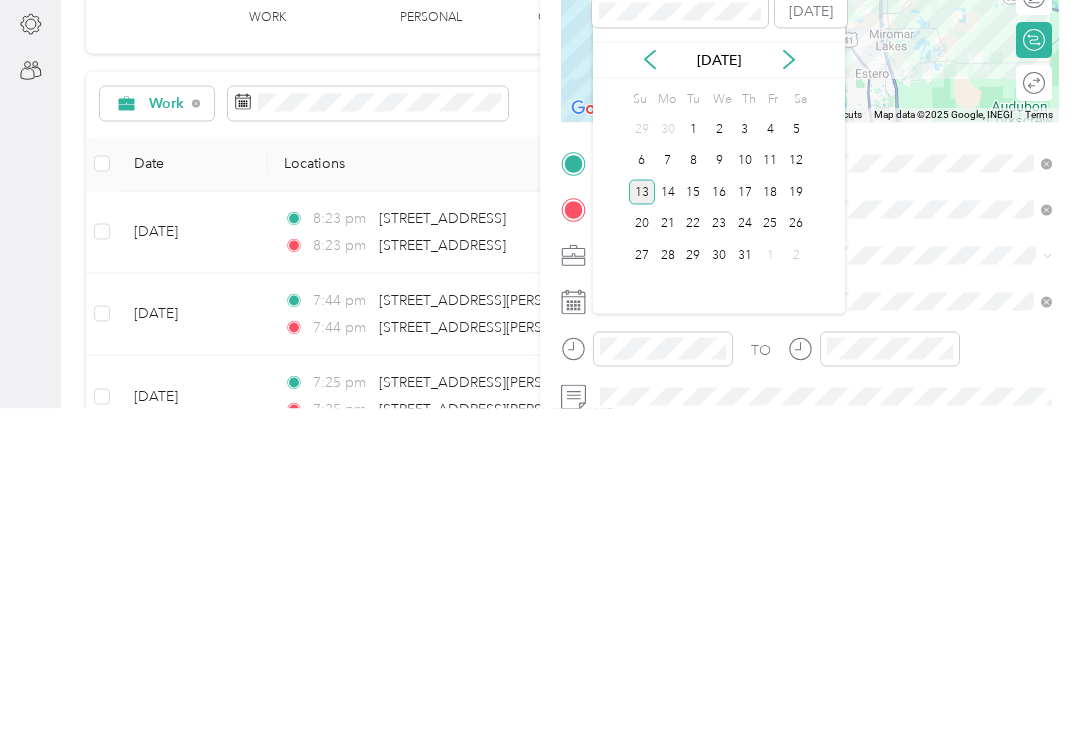 click 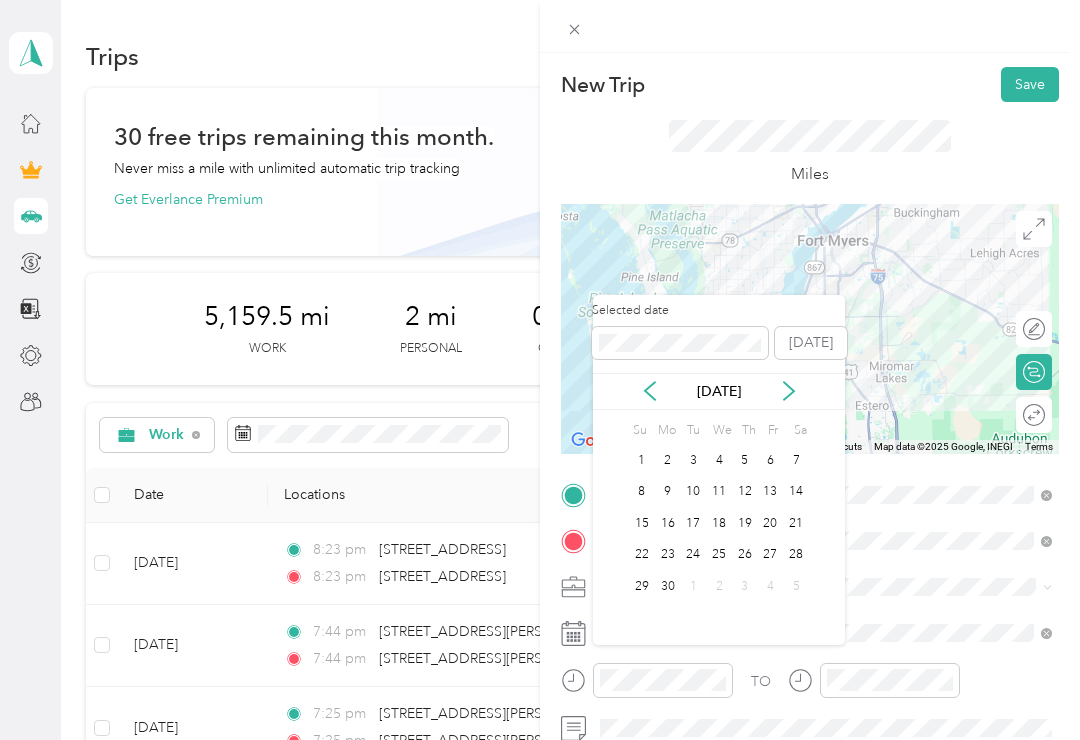 click 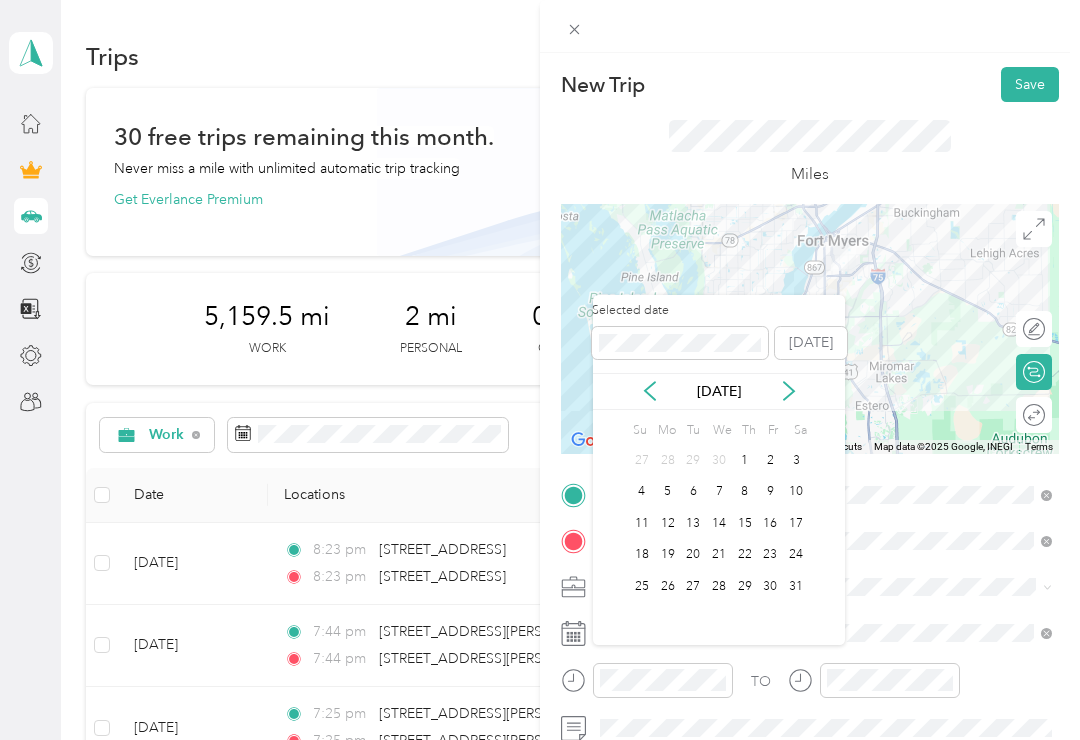 click 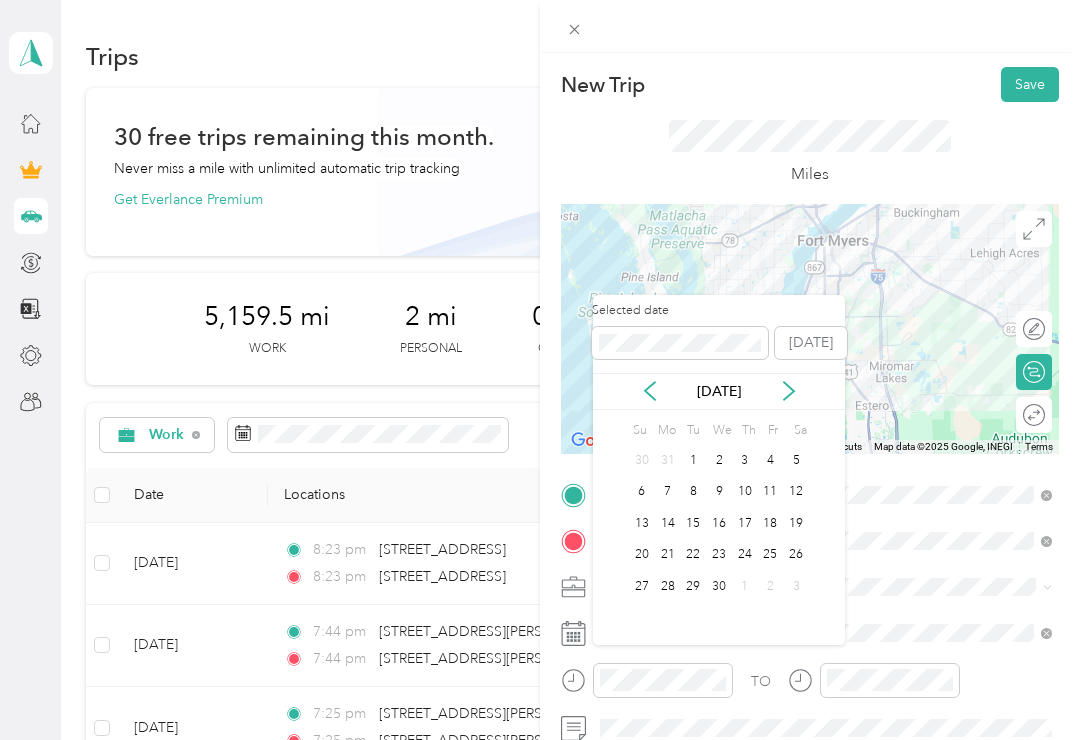 click 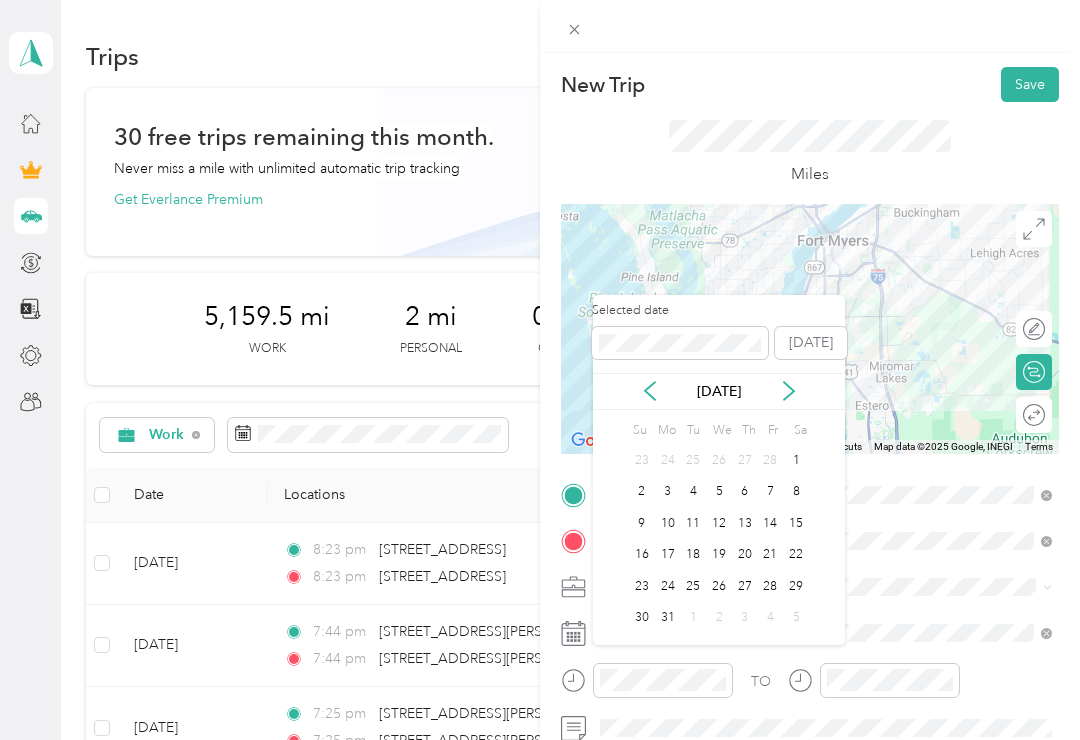 click 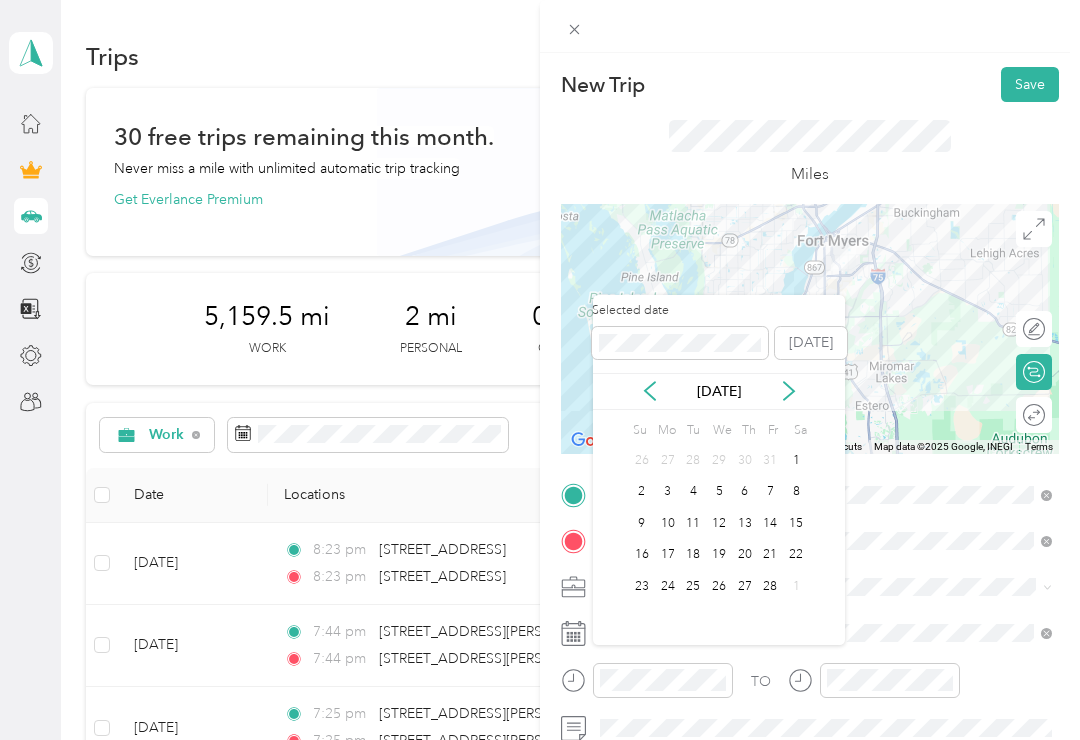 click 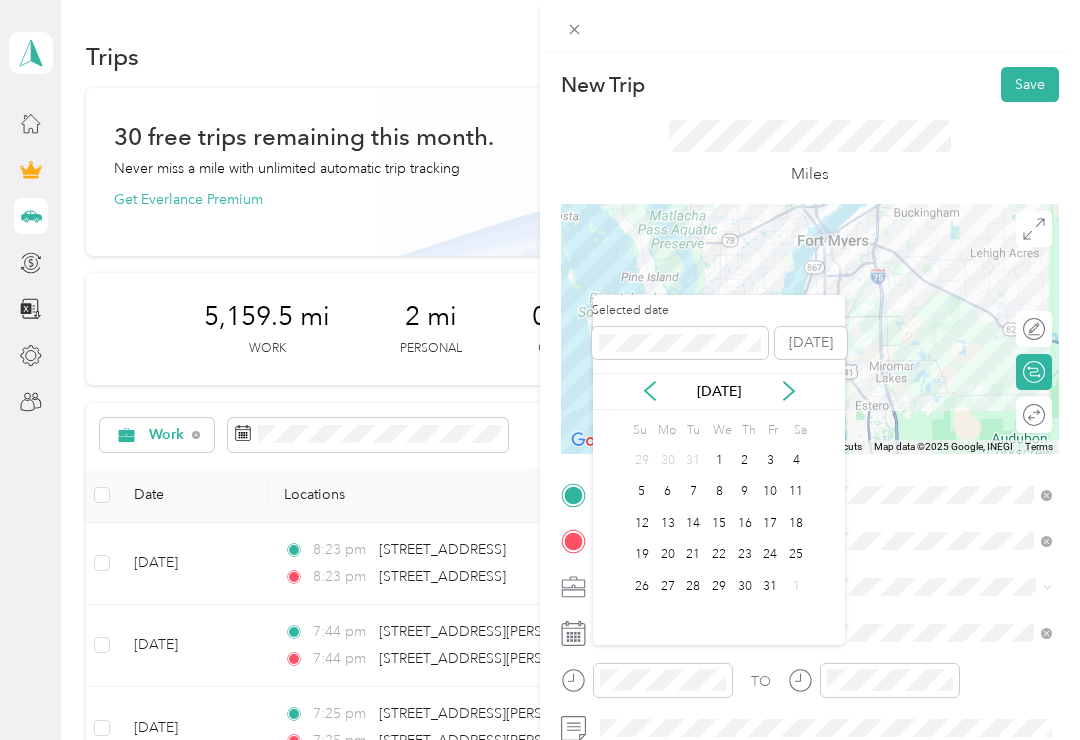 click 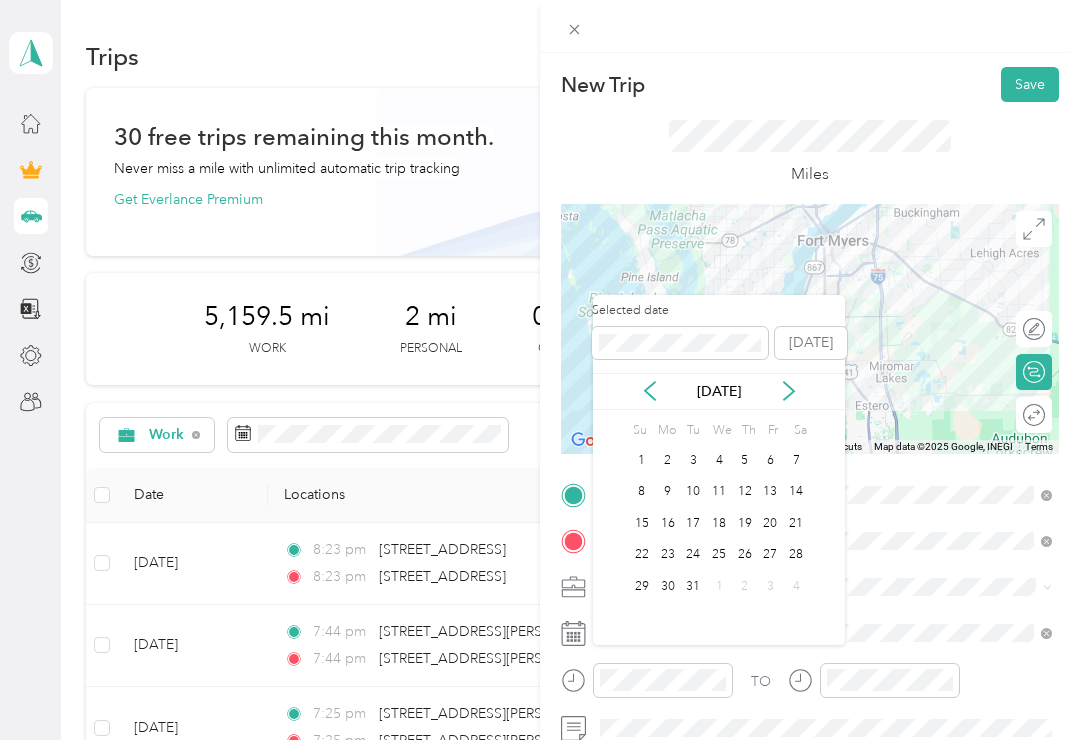 click on "31" at bounding box center [693, 586] 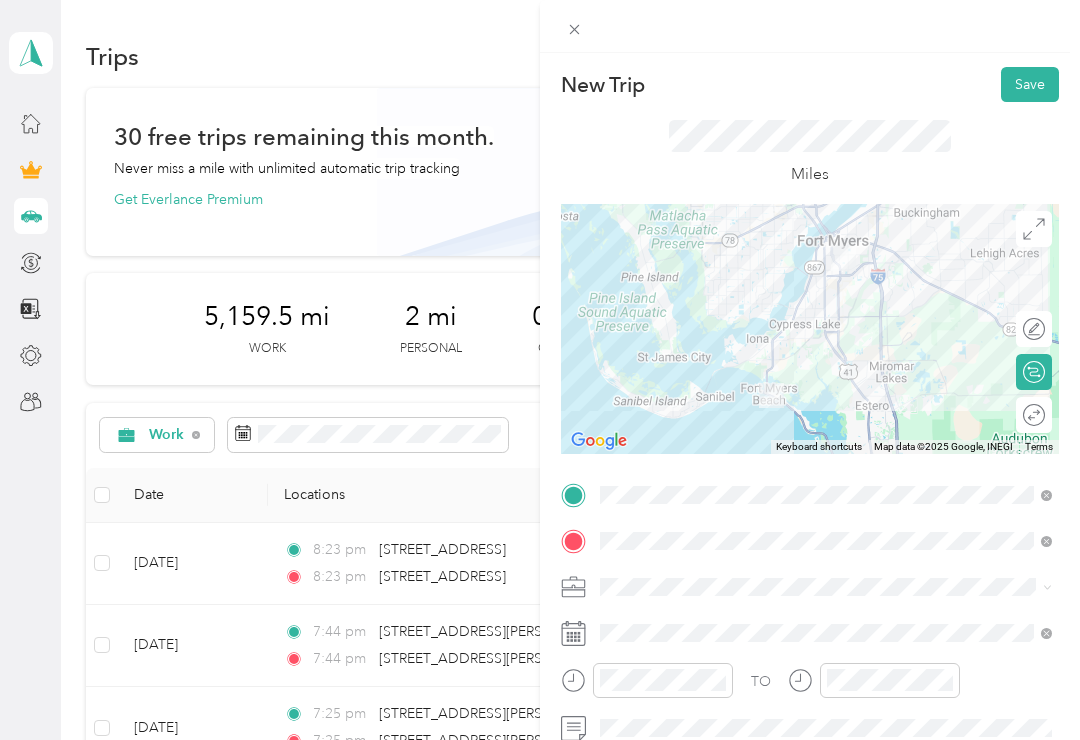 click on "Save" at bounding box center [1030, 84] 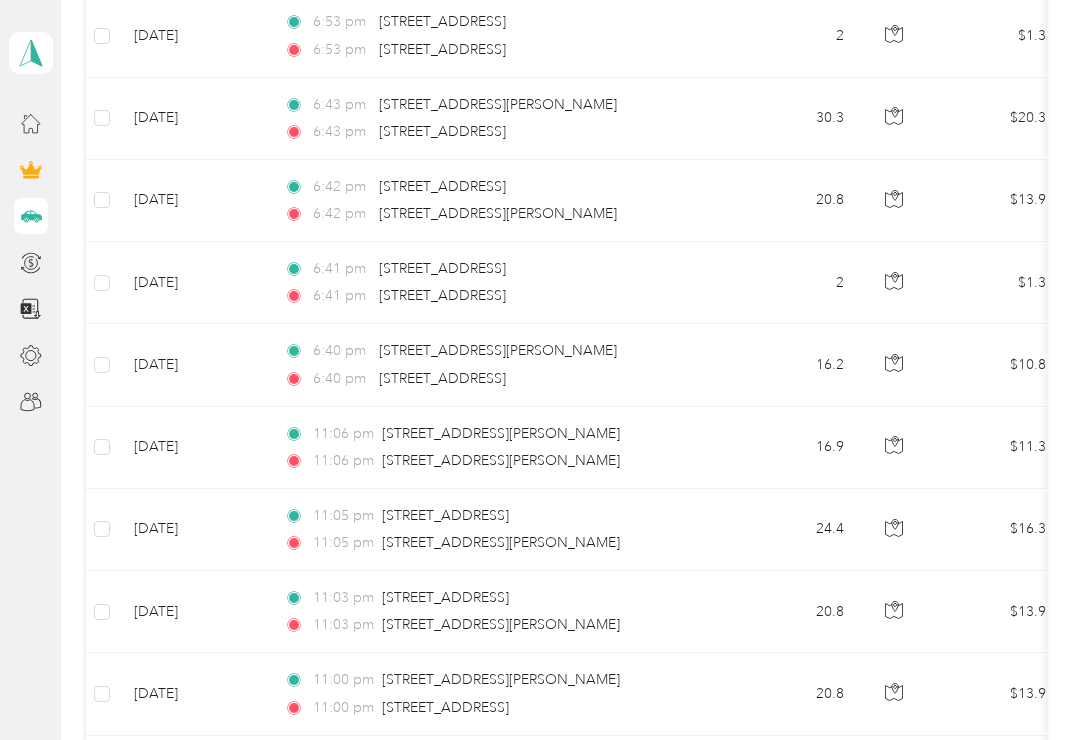 scroll, scrollTop: 1091, scrollLeft: 0, axis: vertical 